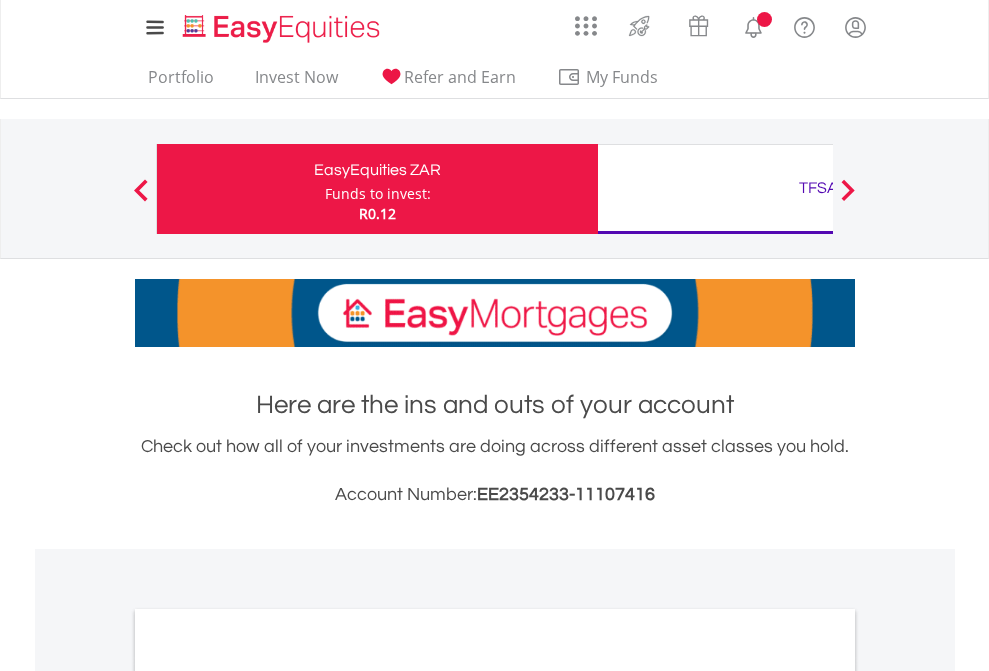 scroll, scrollTop: 0, scrollLeft: 0, axis: both 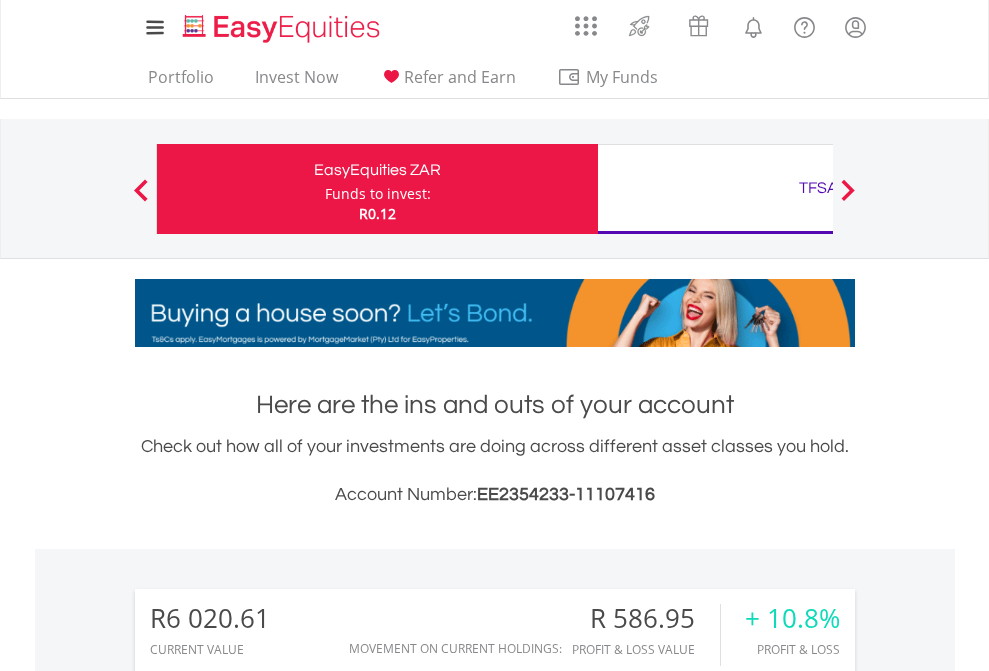 click on "Funds to invest:" at bounding box center (378, 194) 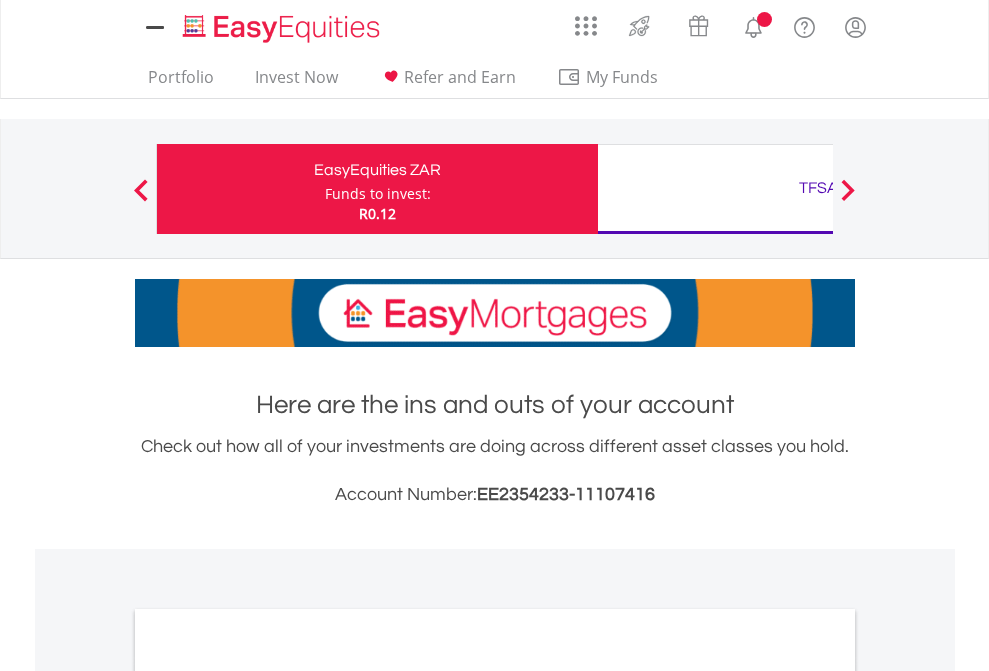 scroll, scrollTop: 0, scrollLeft: 0, axis: both 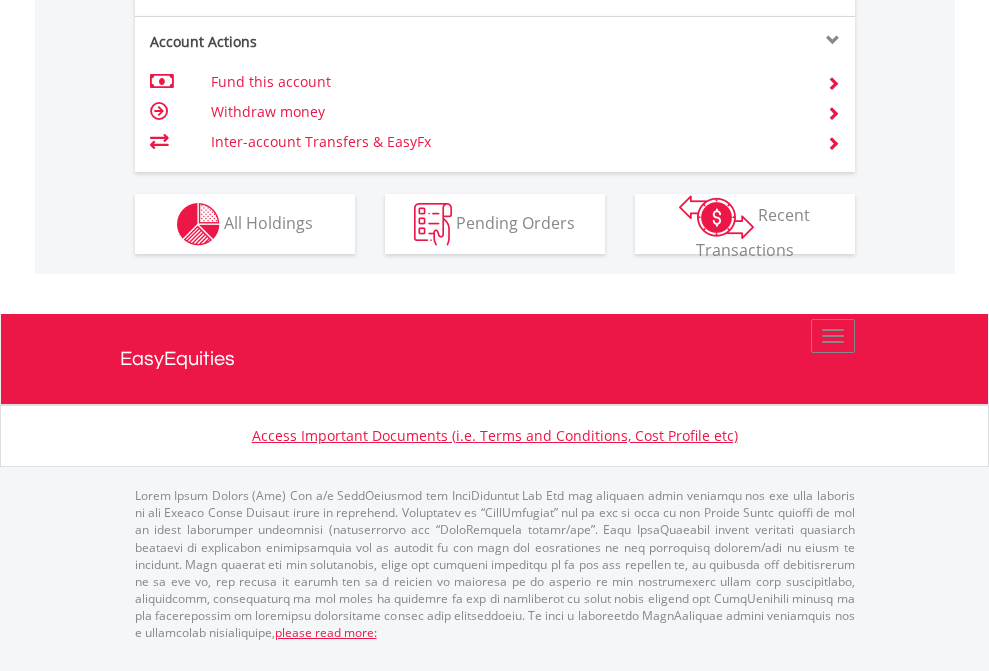 click on "Investment types" at bounding box center [706, -337] 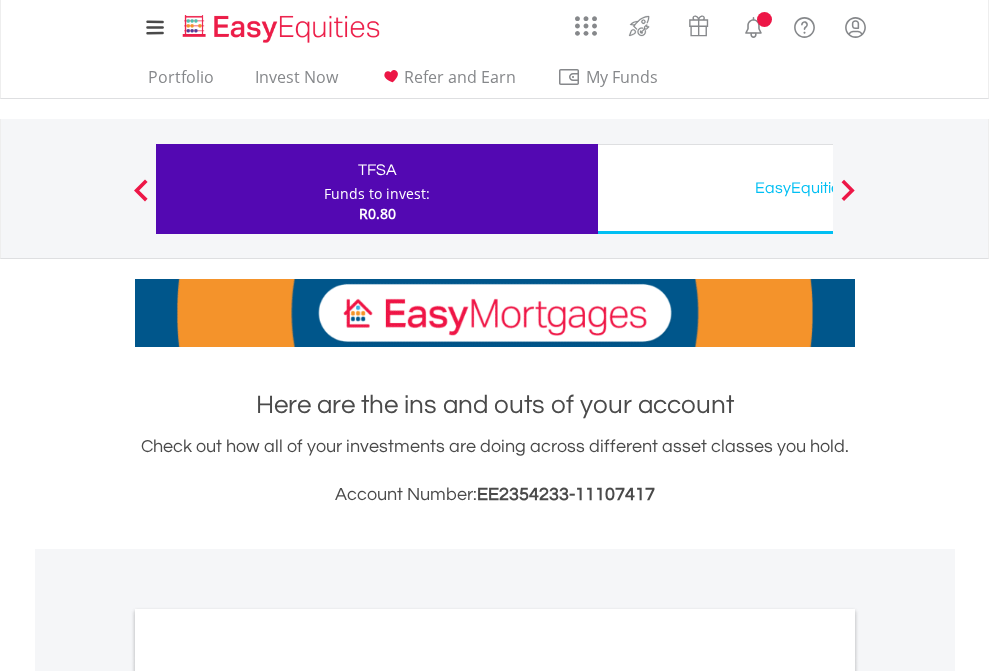 scroll, scrollTop: 0, scrollLeft: 0, axis: both 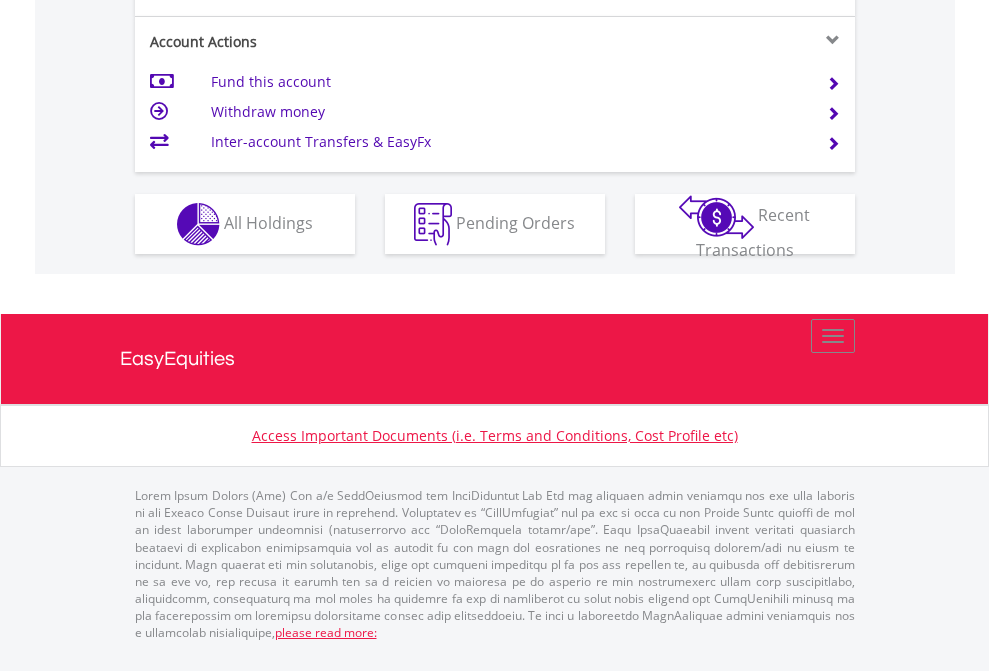 click on "Investment types" at bounding box center [706, -337] 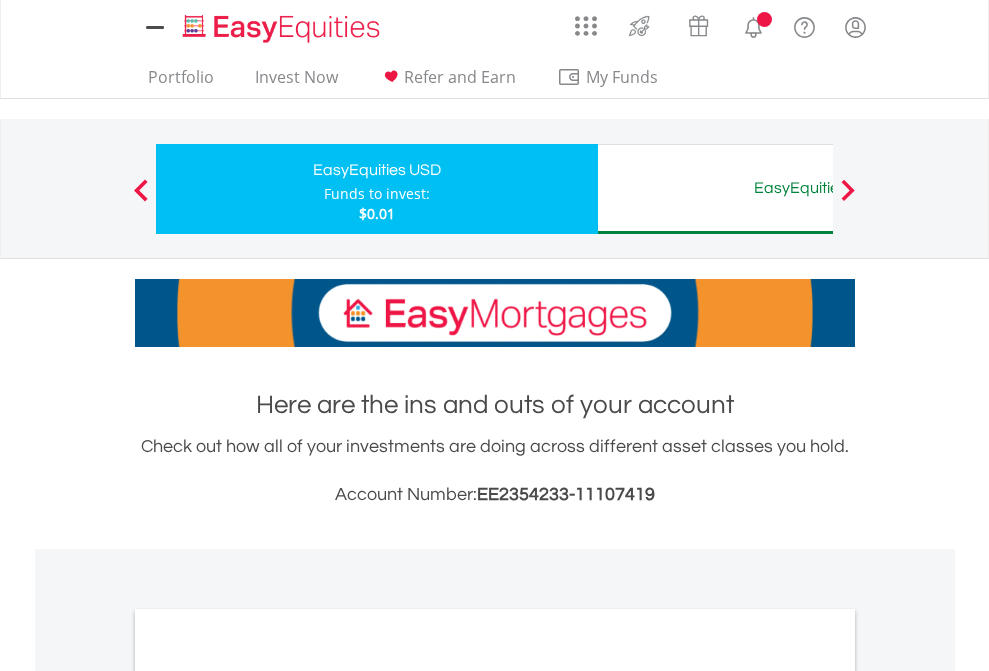 scroll, scrollTop: 0, scrollLeft: 0, axis: both 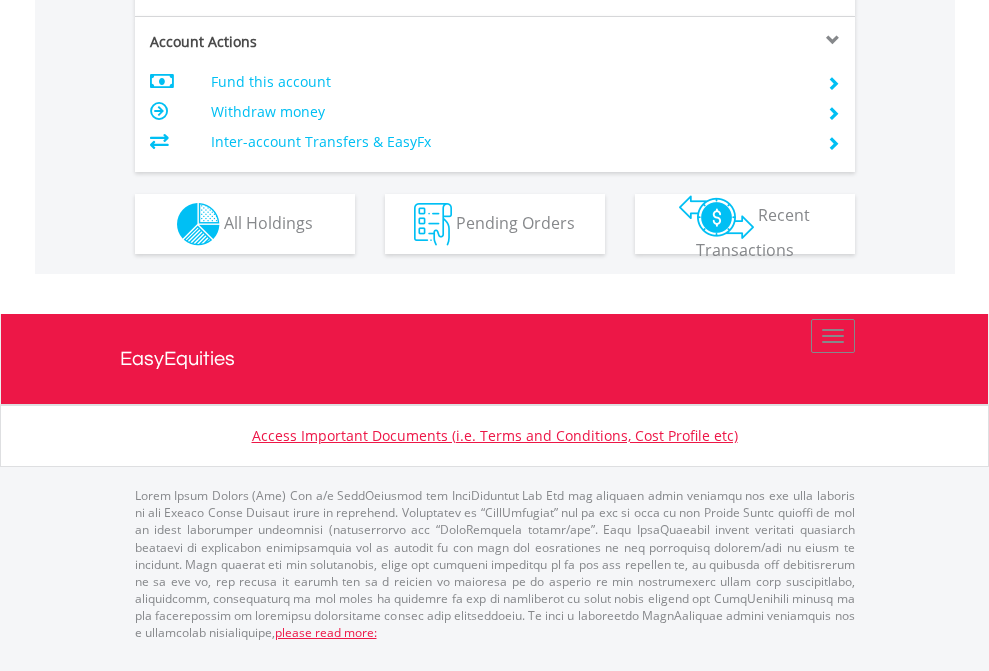 click on "Investment types" at bounding box center (706, -337) 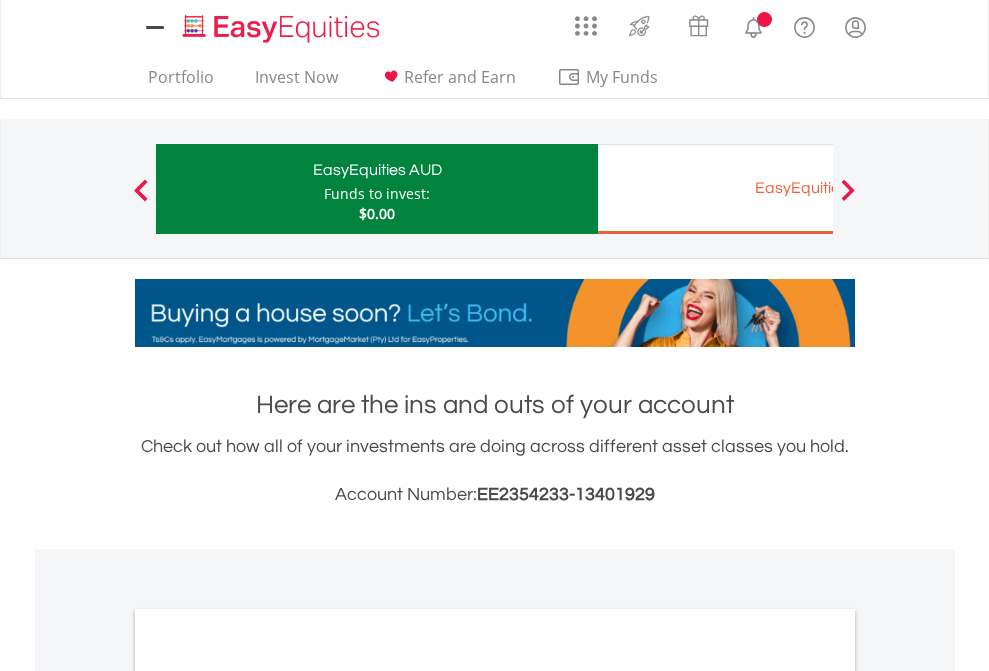 scroll, scrollTop: 0, scrollLeft: 0, axis: both 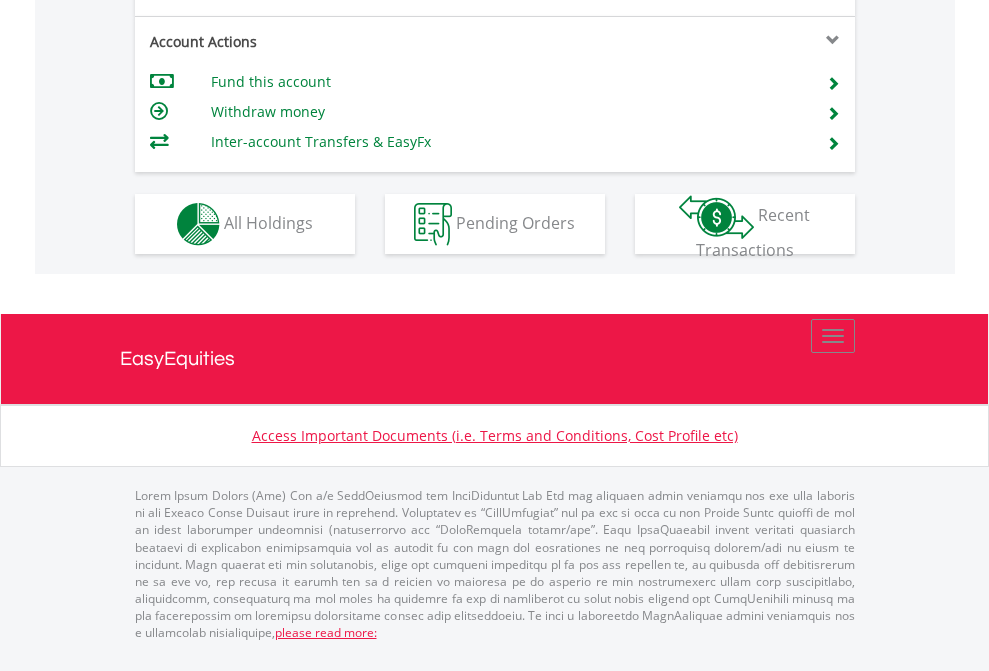 click on "Investment types" at bounding box center [706, -337] 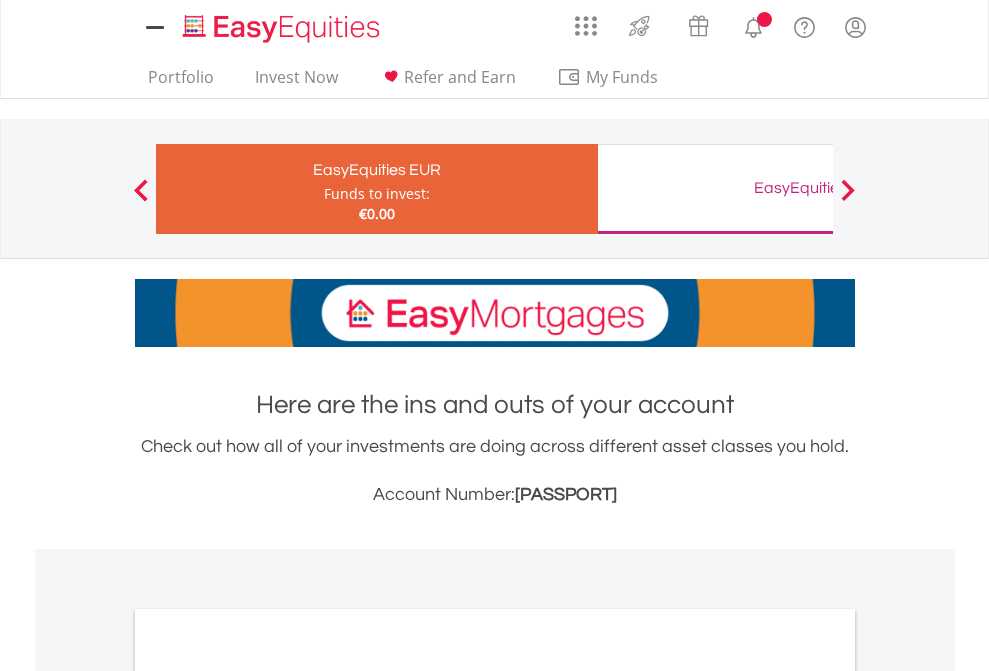 scroll, scrollTop: 0, scrollLeft: 0, axis: both 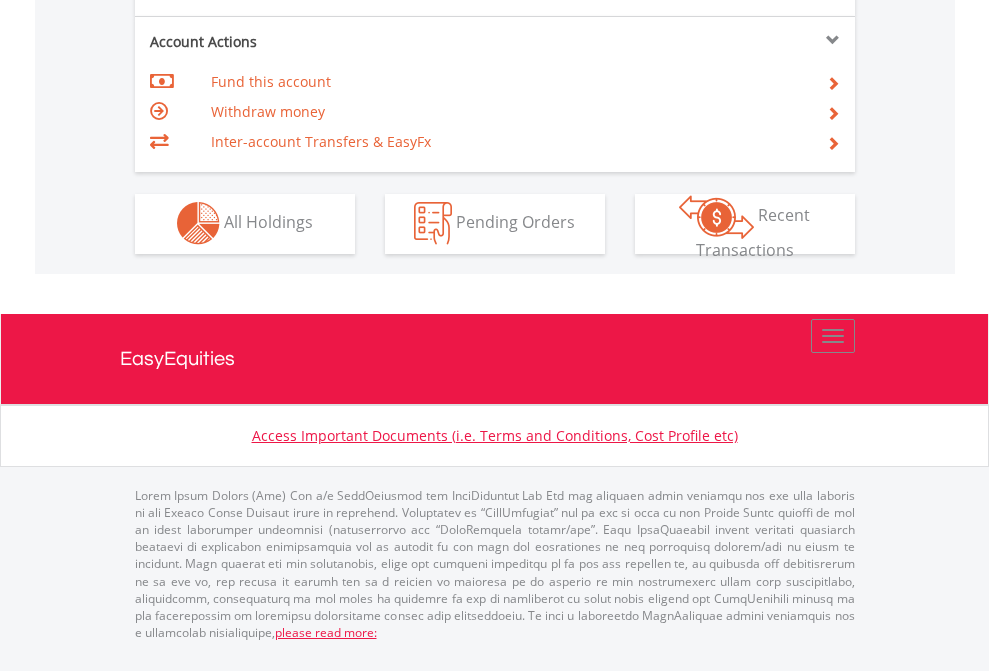 click on "Investment types" at bounding box center [706, -353] 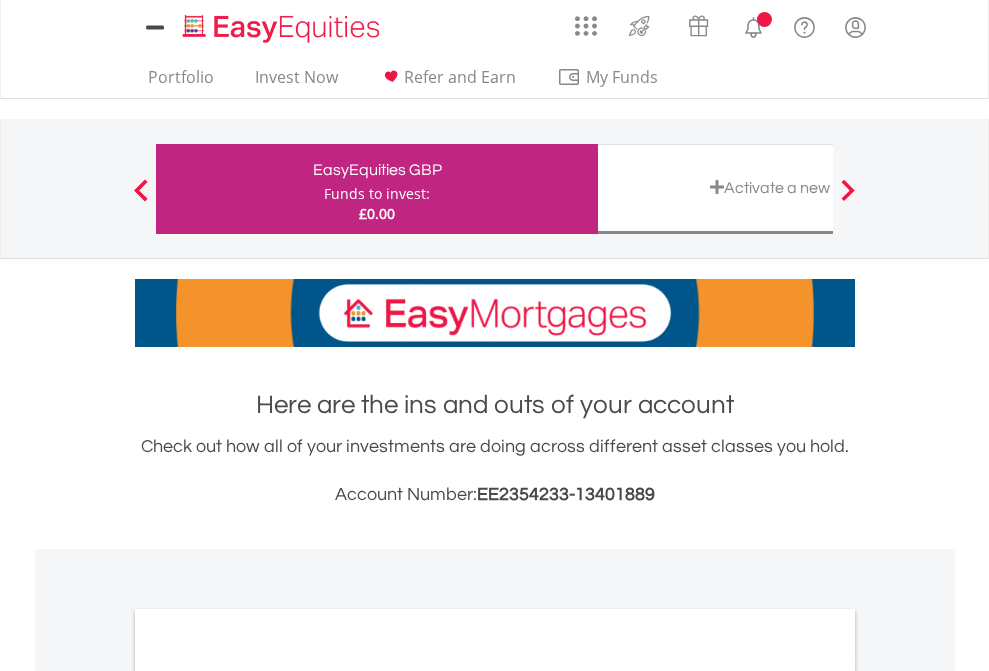 scroll, scrollTop: 0, scrollLeft: 0, axis: both 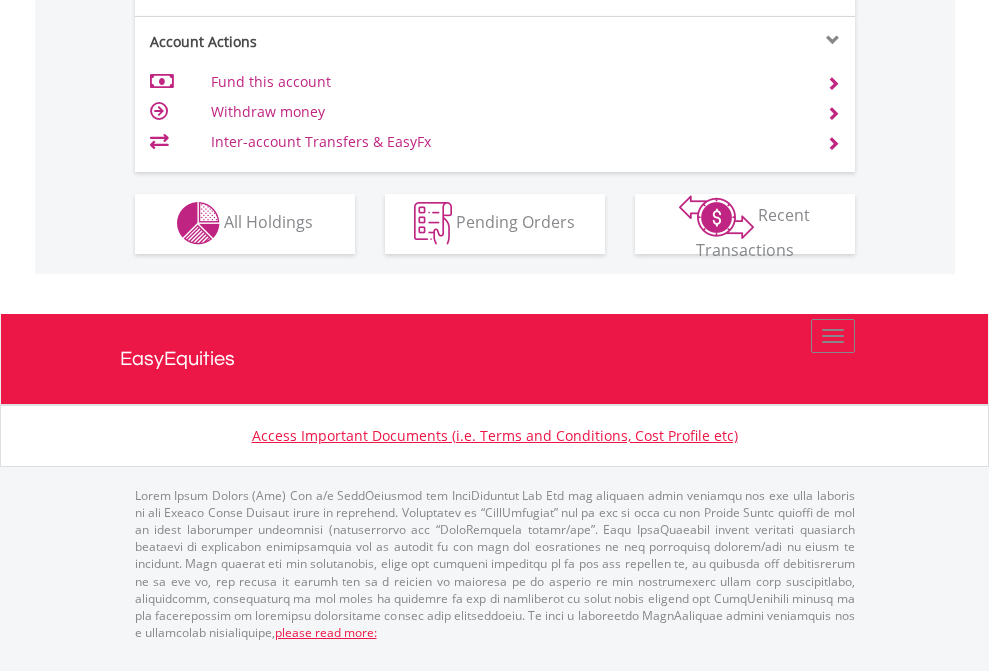 click on "Investment types" at bounding box center [706, -353] 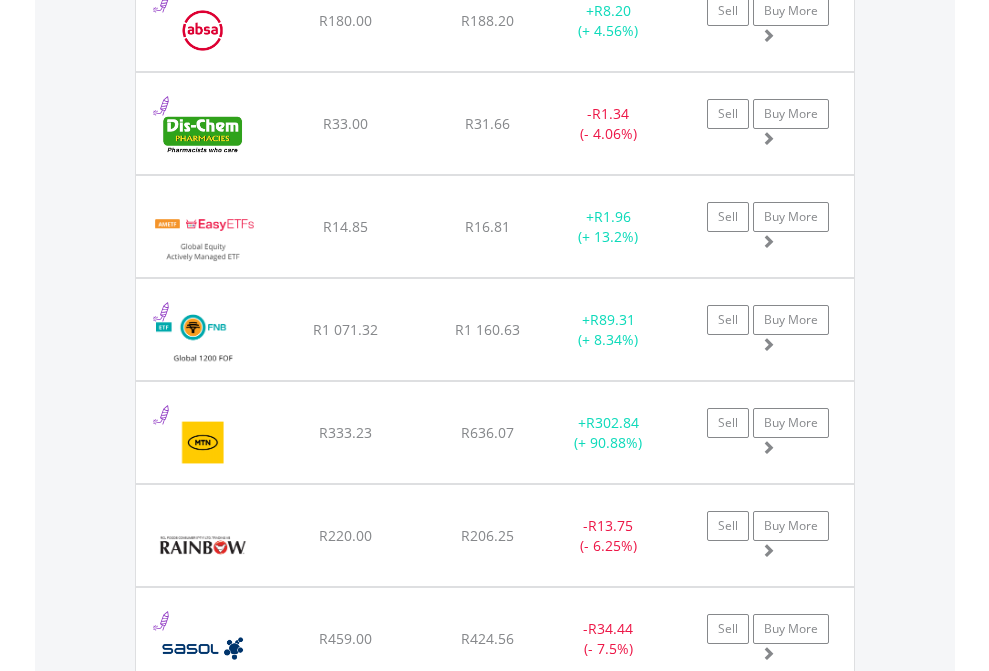 scroll, scrollTop: 2265, scrollLeft: 0, axis: vertical 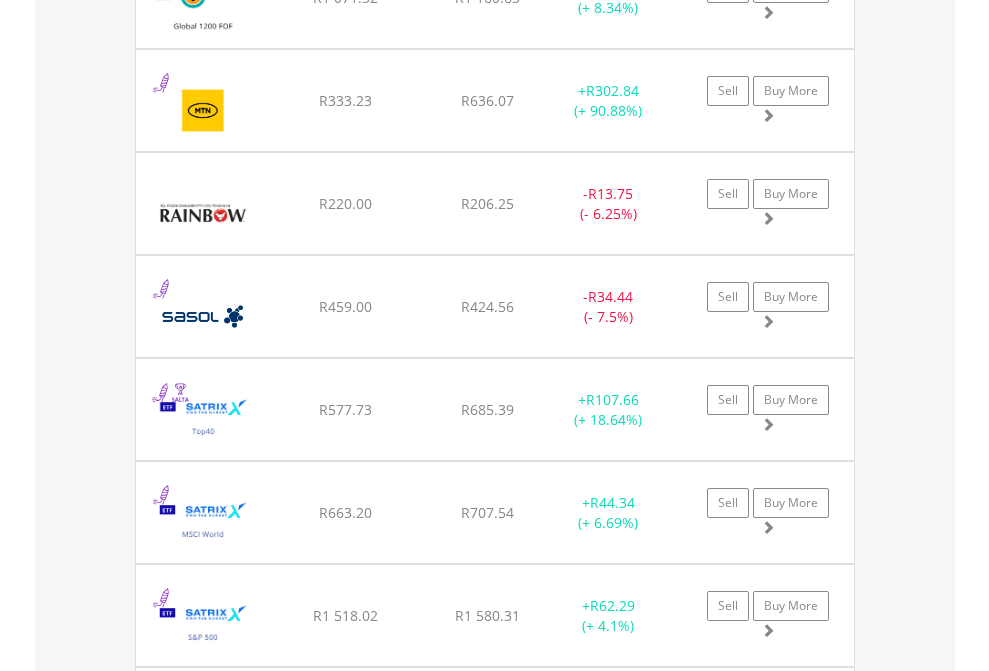click on "TFSA" at bounding box center (818, -2077) 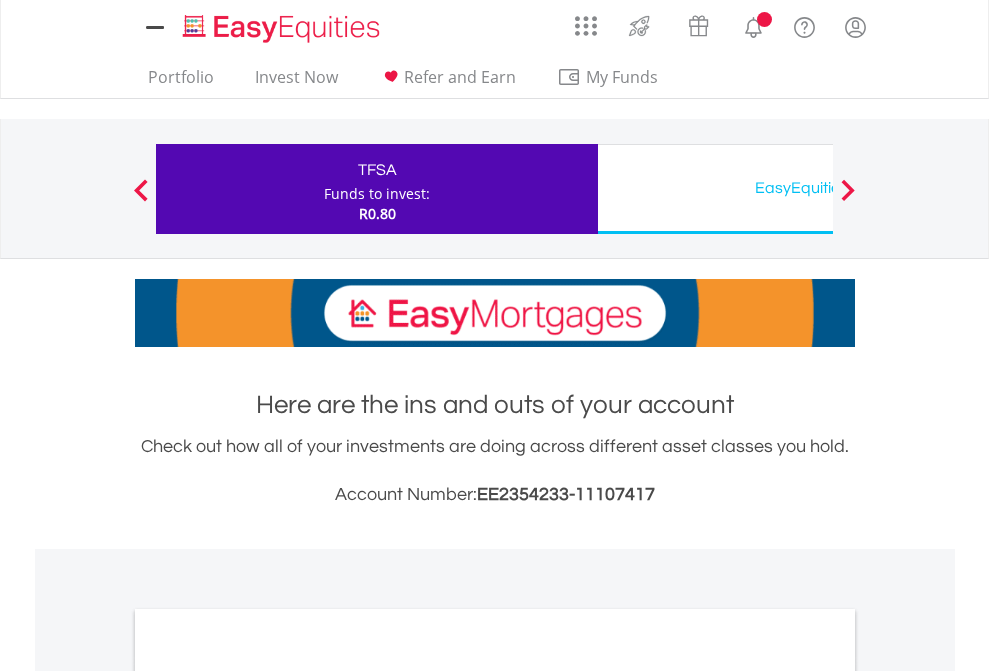 scroll, scrollTop: 0, scrollLeft: 0, axis: both 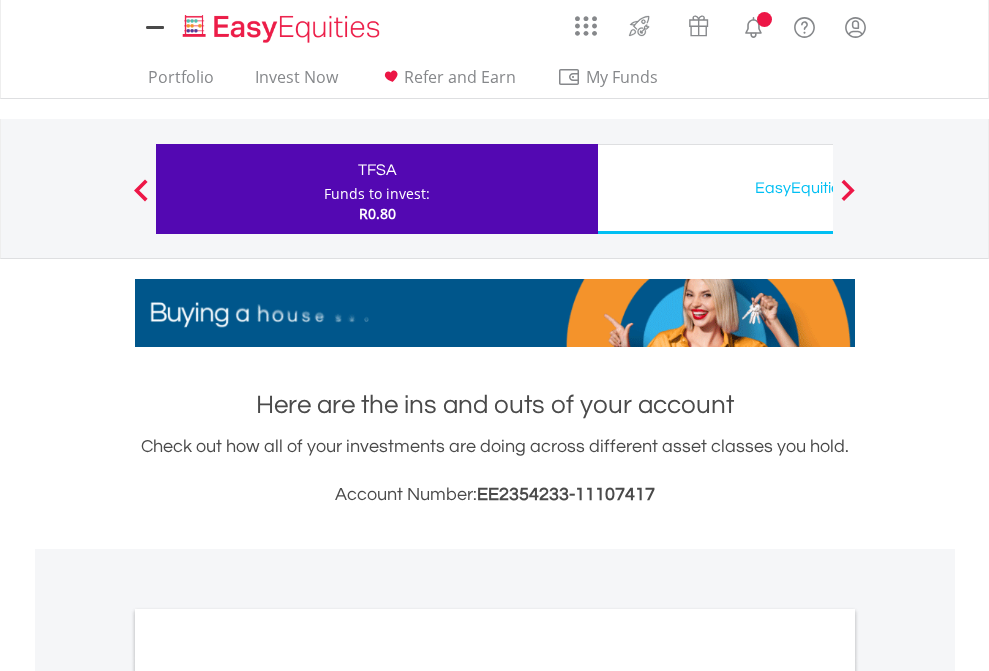 click on "All Holdings" at bounding box center [268, 1096] 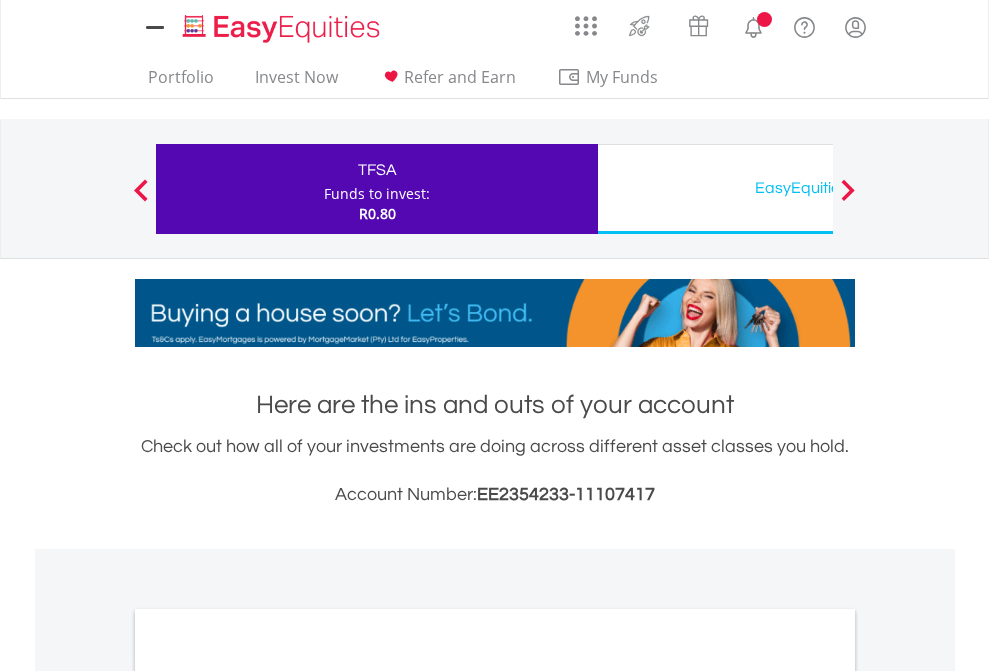 scroll, scrollTop: 1202, scrollLeft: 0, axis: vertical 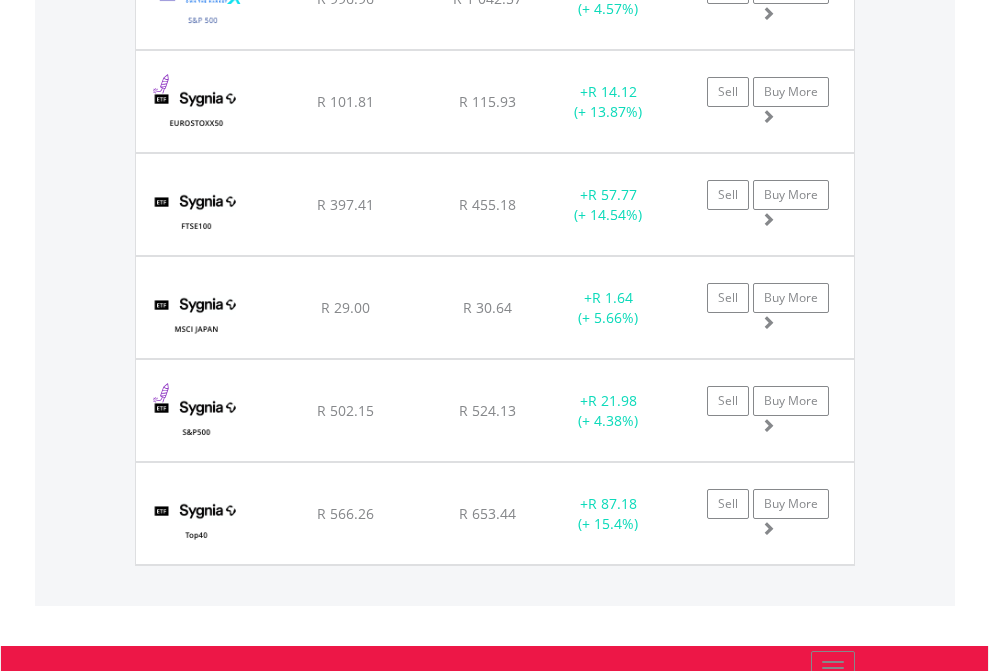 click on "EasyEquities USD" at bounding box center (818, -2076) 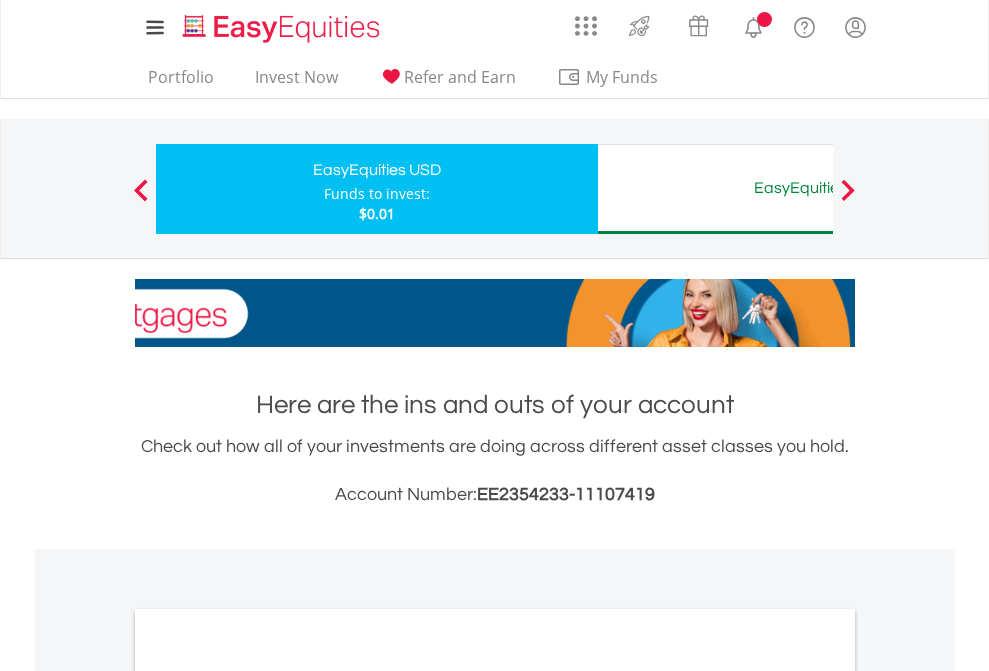 scroll, scrollTop: 0, scrollLeft: 0, axis: both 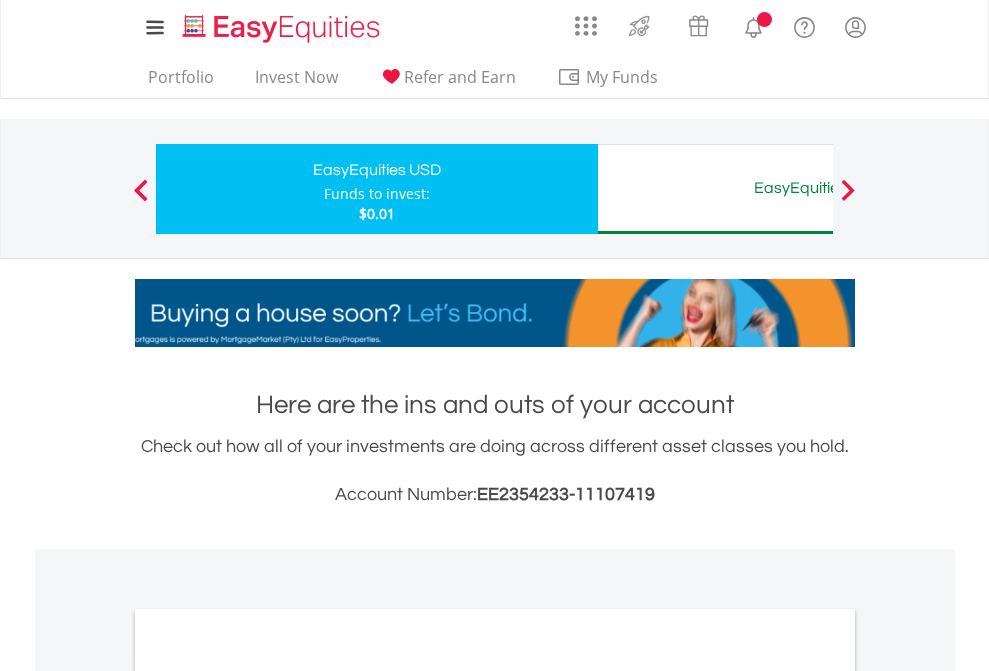 click on "All Holdings" at bounding box center [268, 1096] 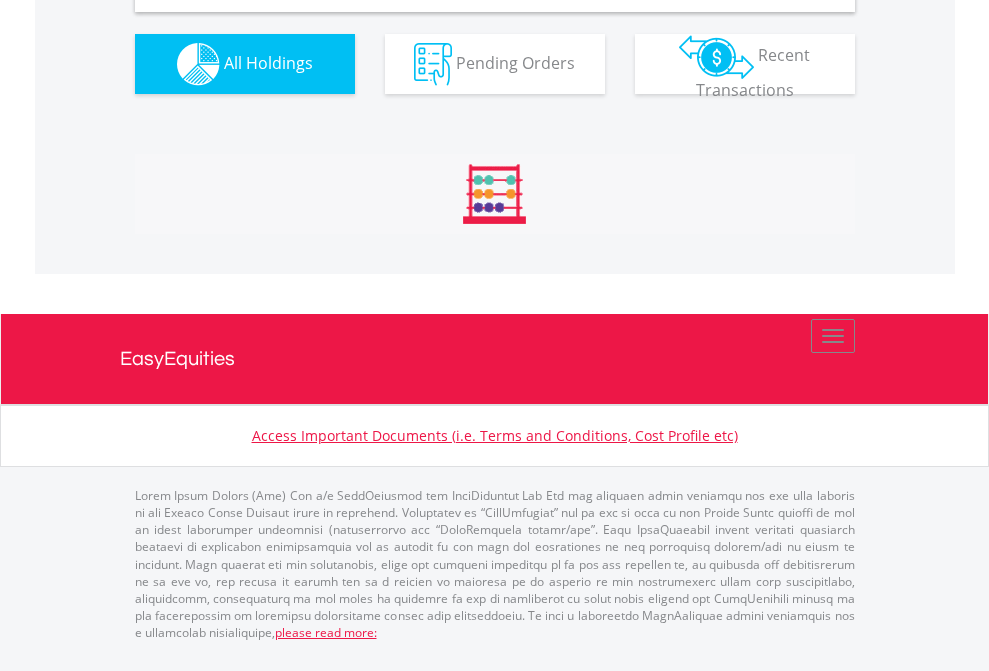 scroll, scrollTop: 1933, scrollLeft: 0, axis: vertical 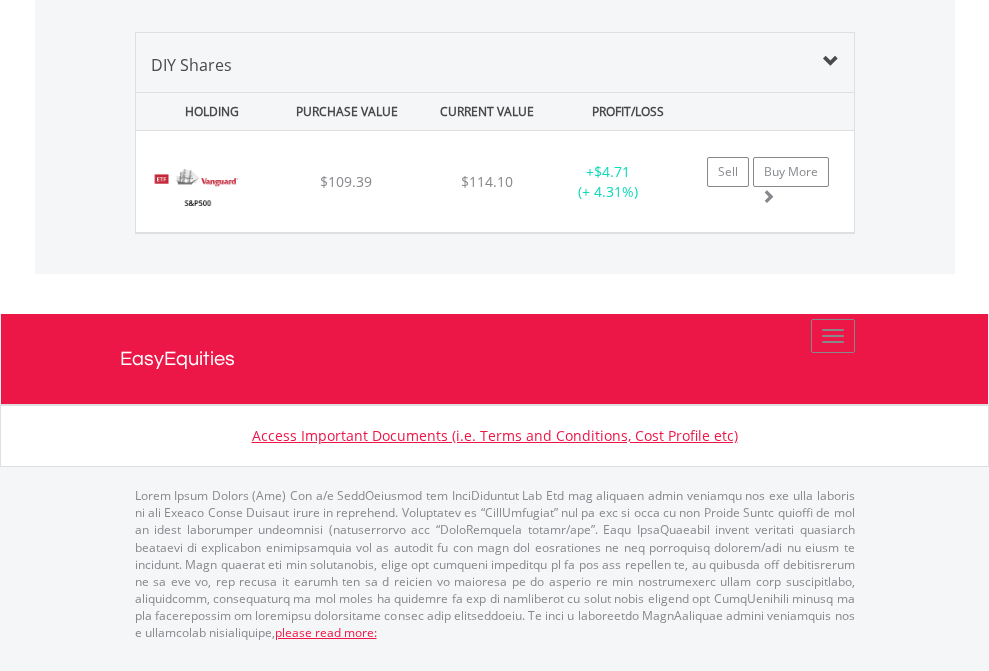 click on "EasyEquities AUD" at bounding box center [818, -968] 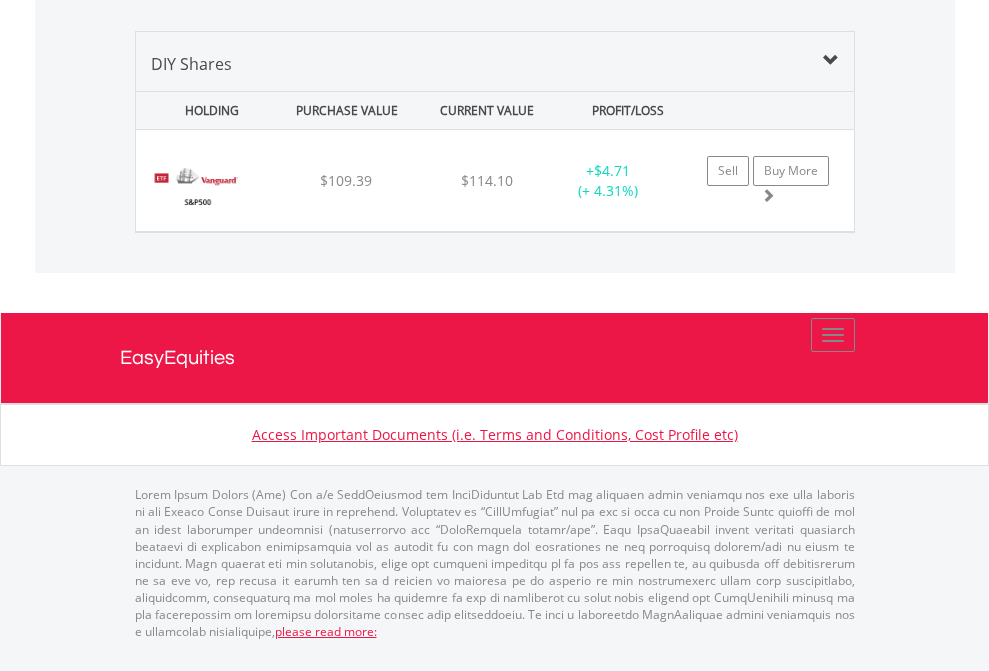 scroll, scrollTop: 144, scrollLeft: 0, axis: vertical 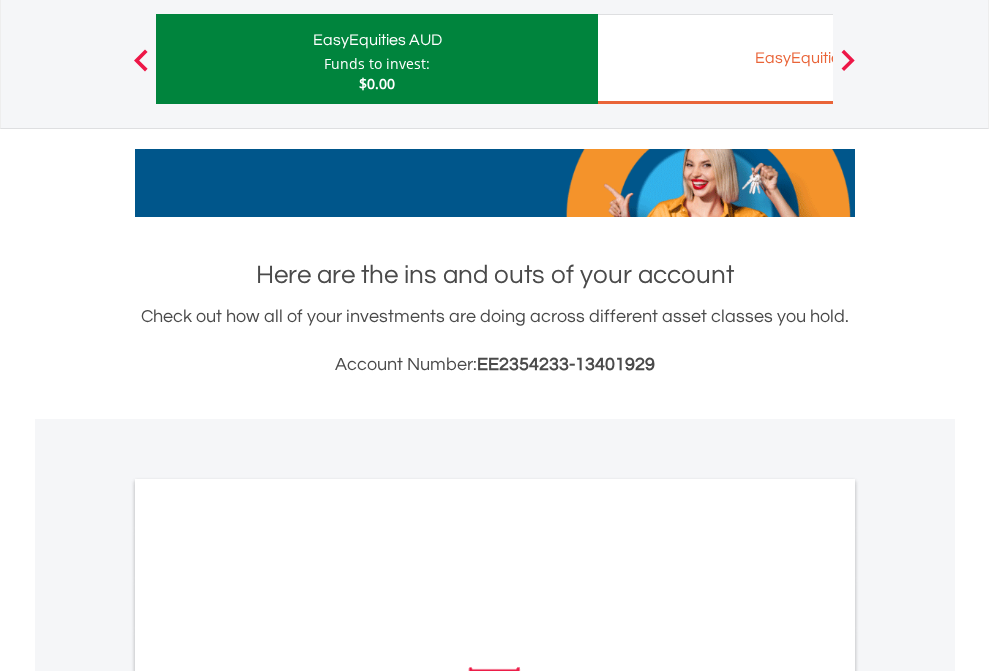 click on "All Holdings" at bounding box center (268, 966) 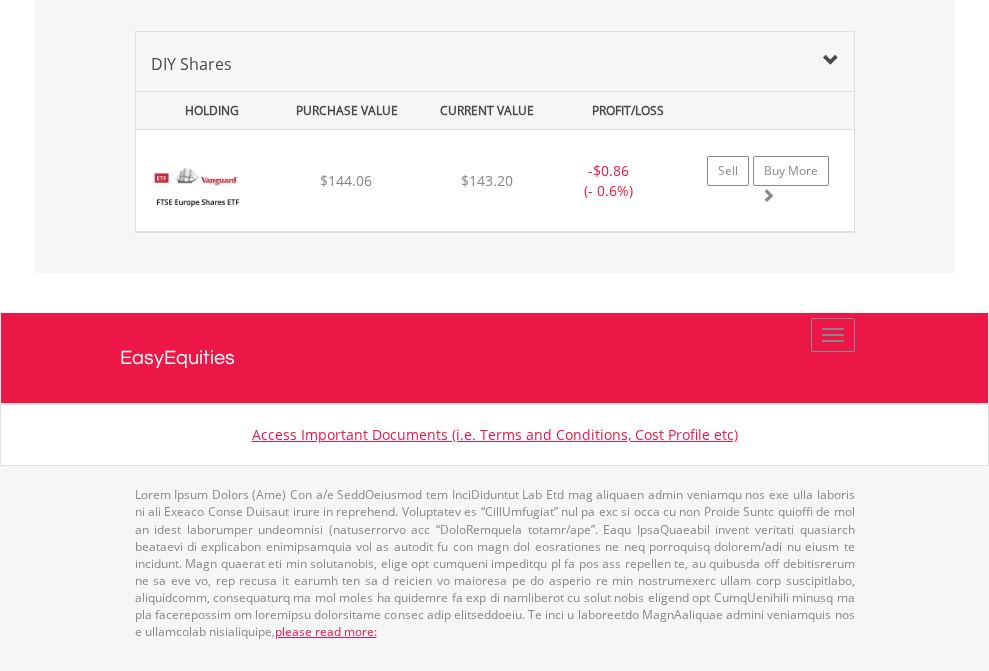 click on "EasyEquities EUR" at bounding box center [818, -1339] 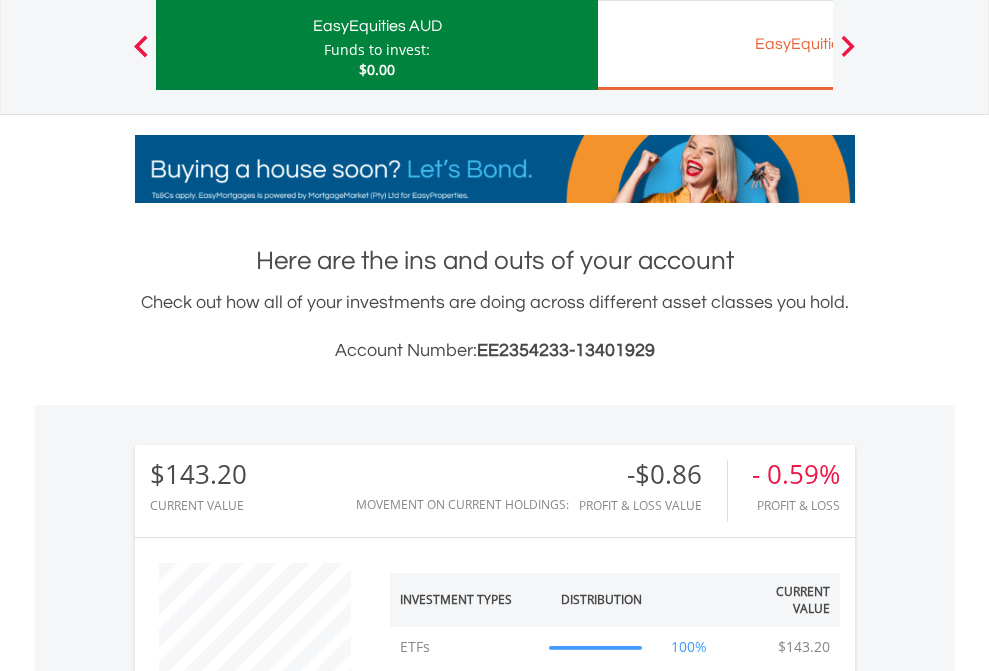 scroll, scrollTop: 999808, scrollLeft: 999687, axis: both 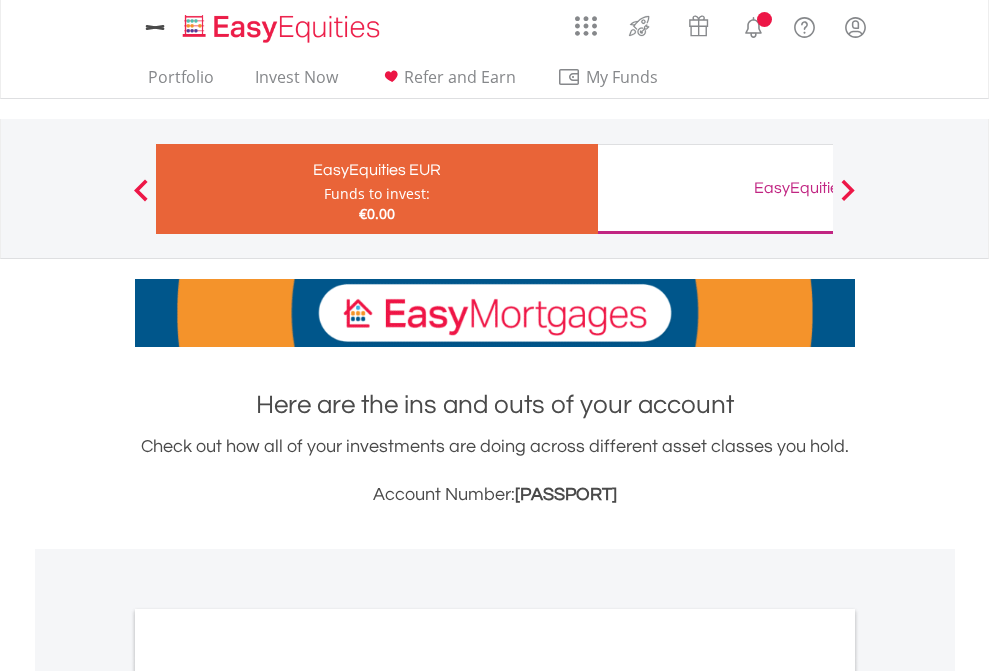 click on "All Holdings" at bounding box center [268, 1096] 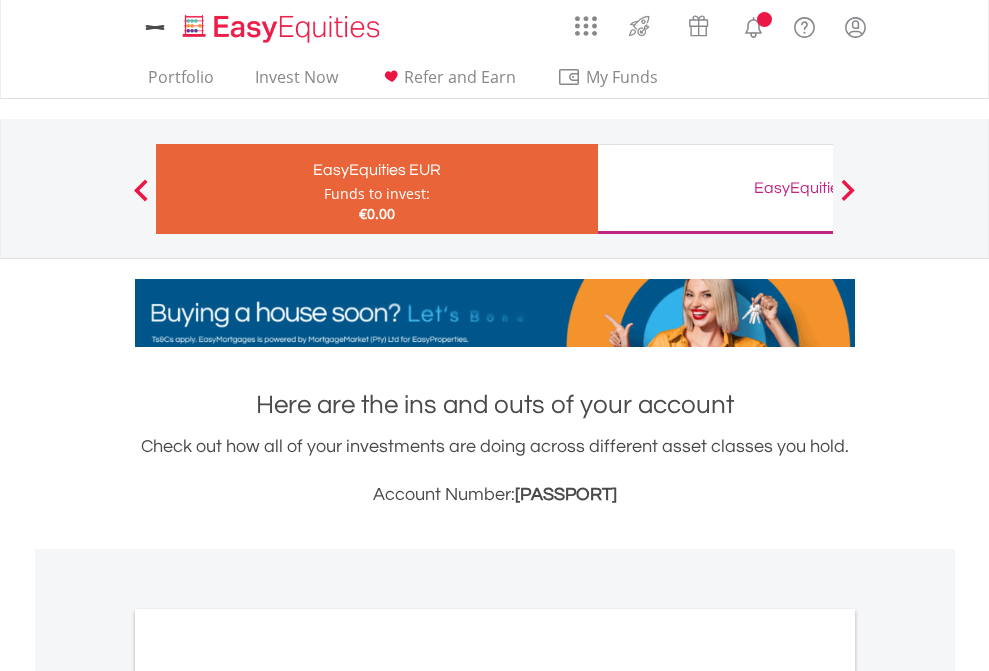 scroll, scrollTop: 1202, scrollLeft: 0, axis: vertical 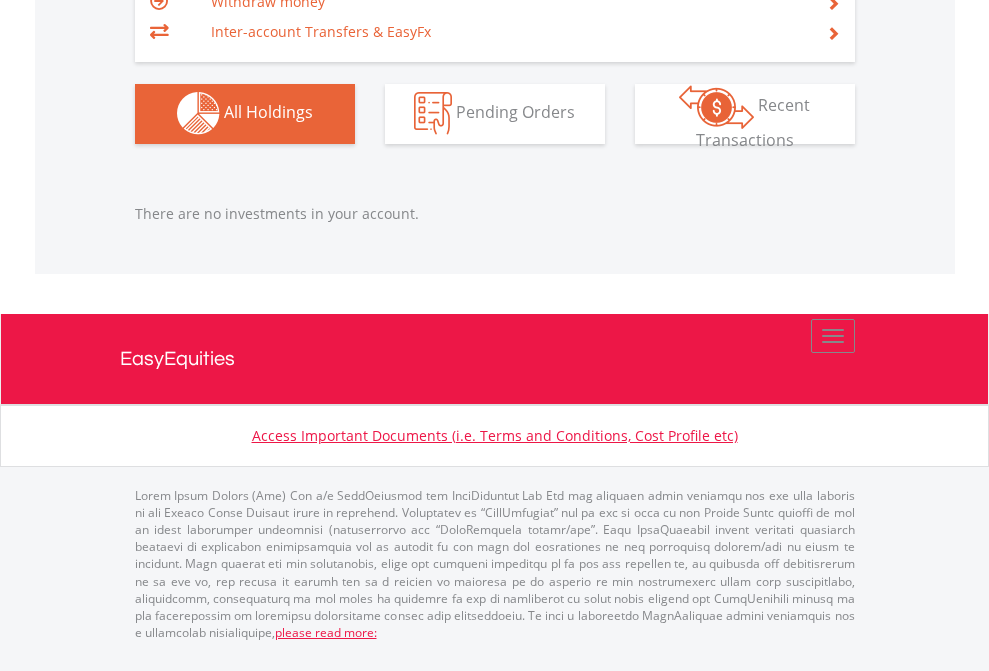 click on "EasyEquities GBP" at bounding box center (818, -1142) 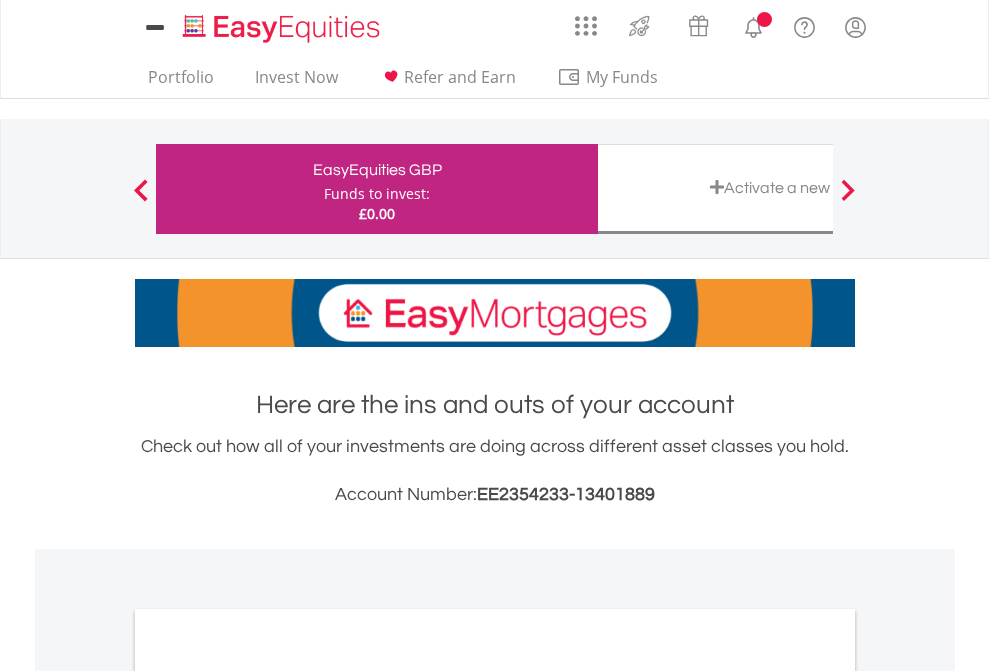 scroll, scrollTop: 0, scrollLeft: 0, axis: both 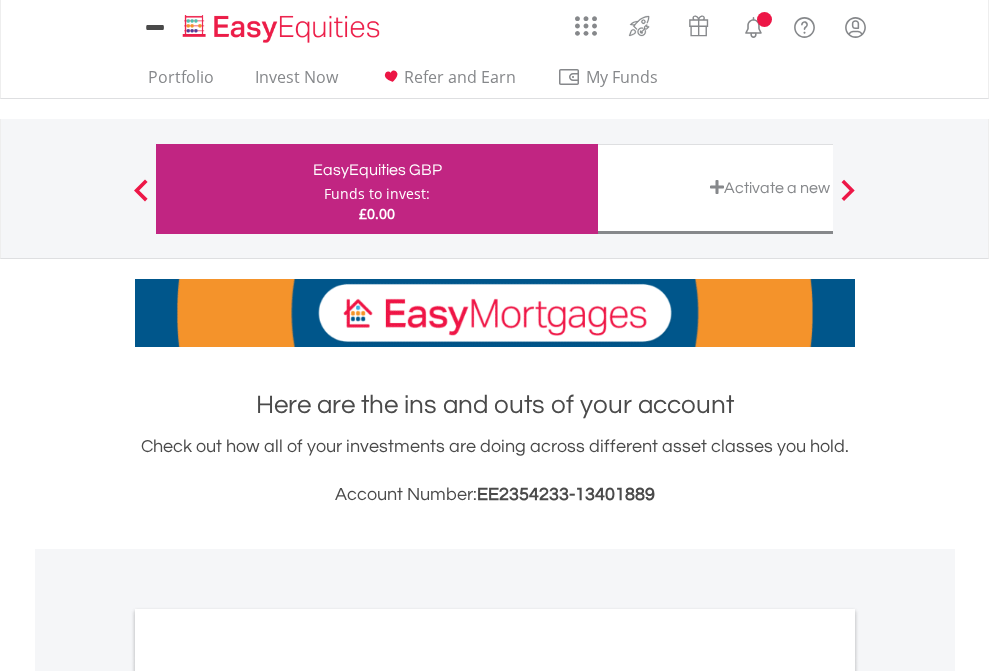 click on "All Holdings" at bounding box center (268, 1096) 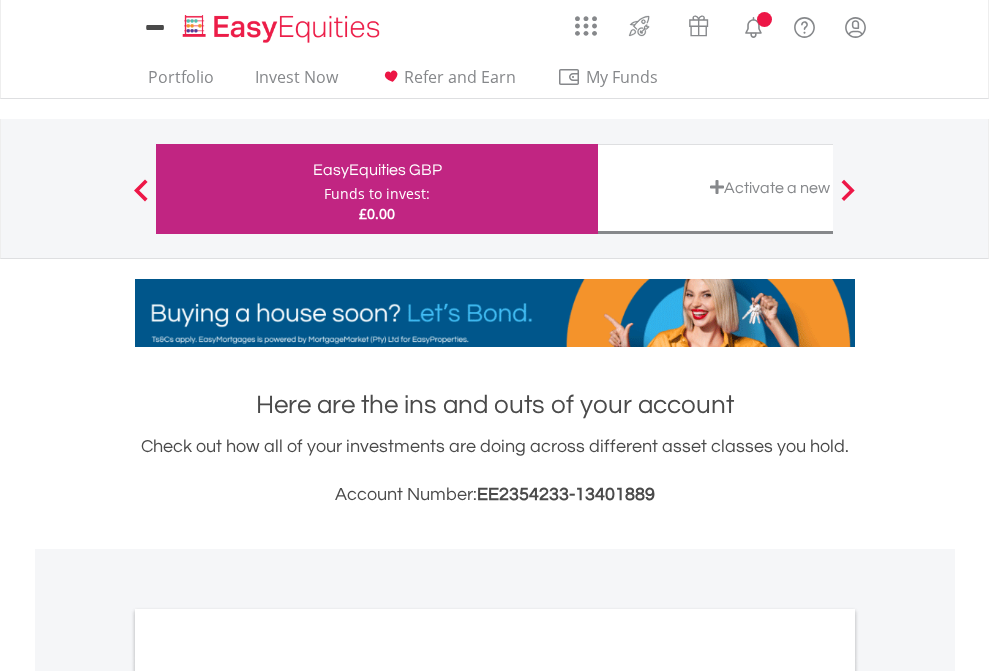 scroll, scrollTop: 1202, scrollLeft: 0, axis: vertical 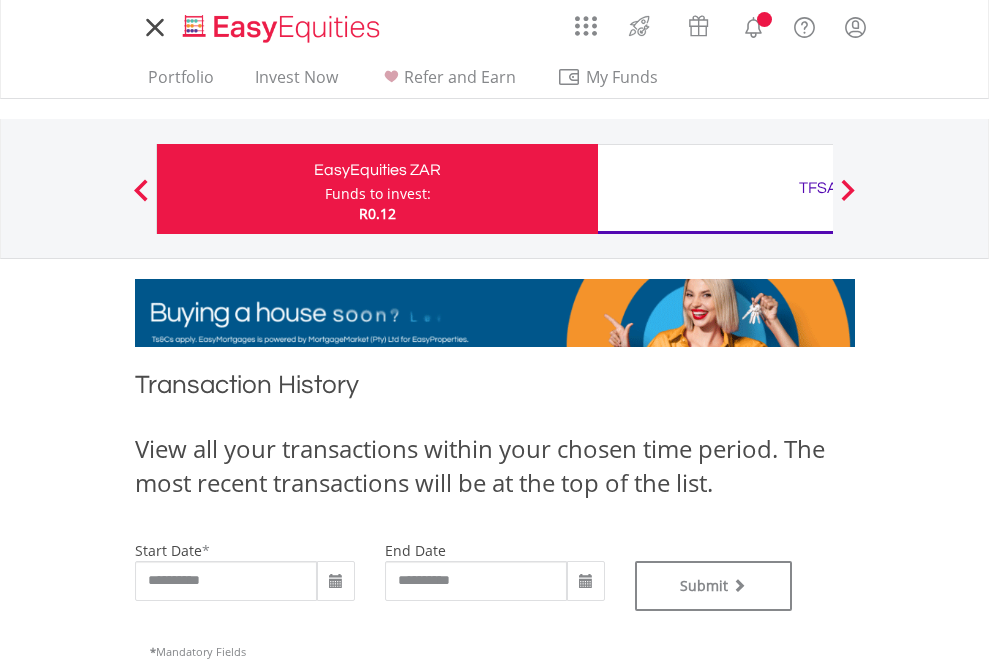 type on "**********" 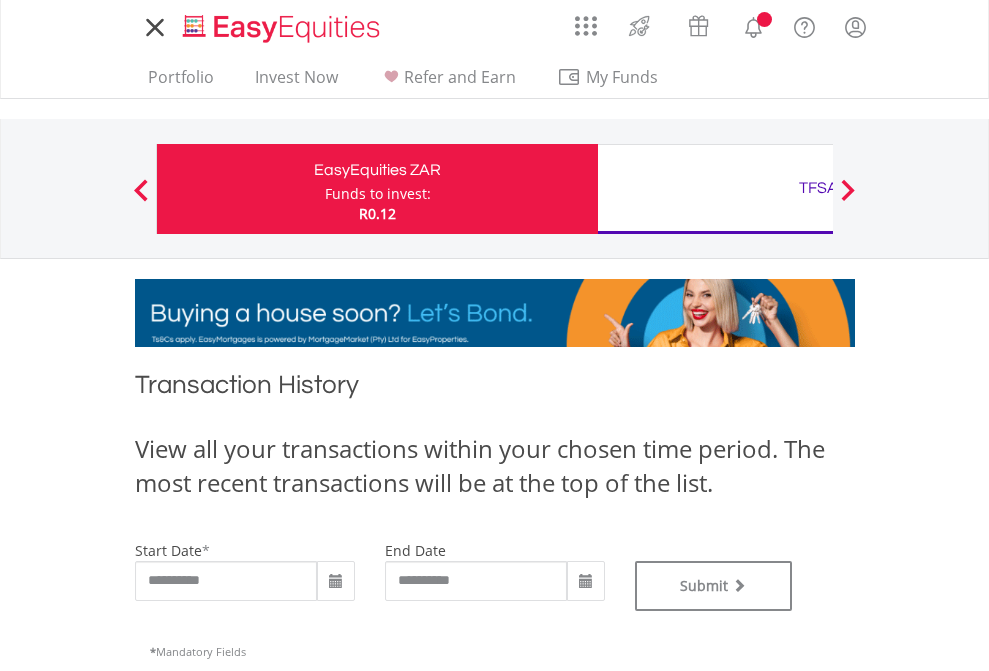 type on "**********" 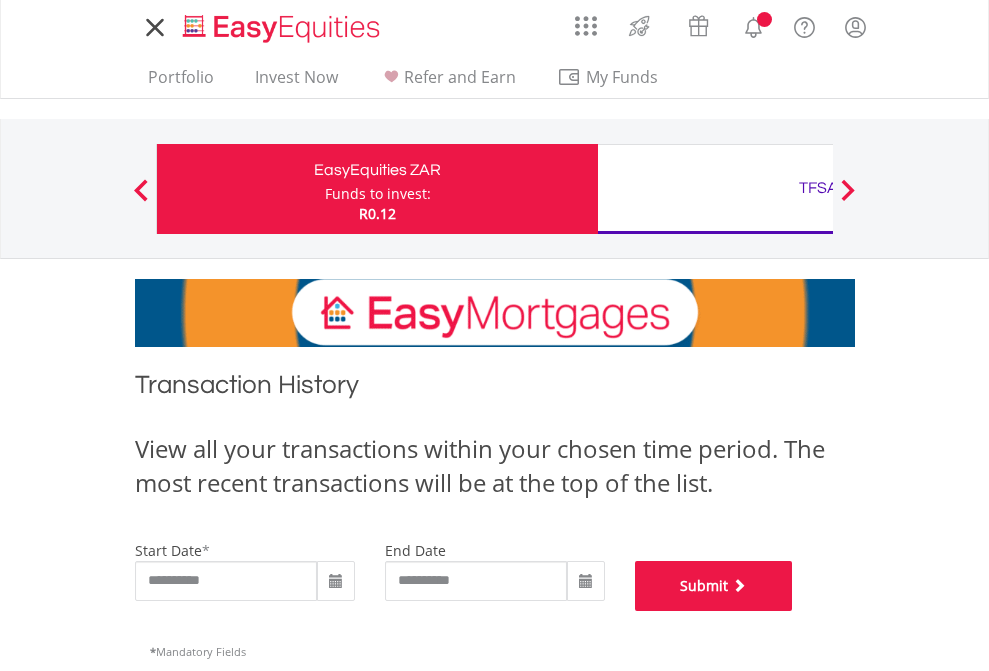 click on "Submit" at bounding box center (714, 586) 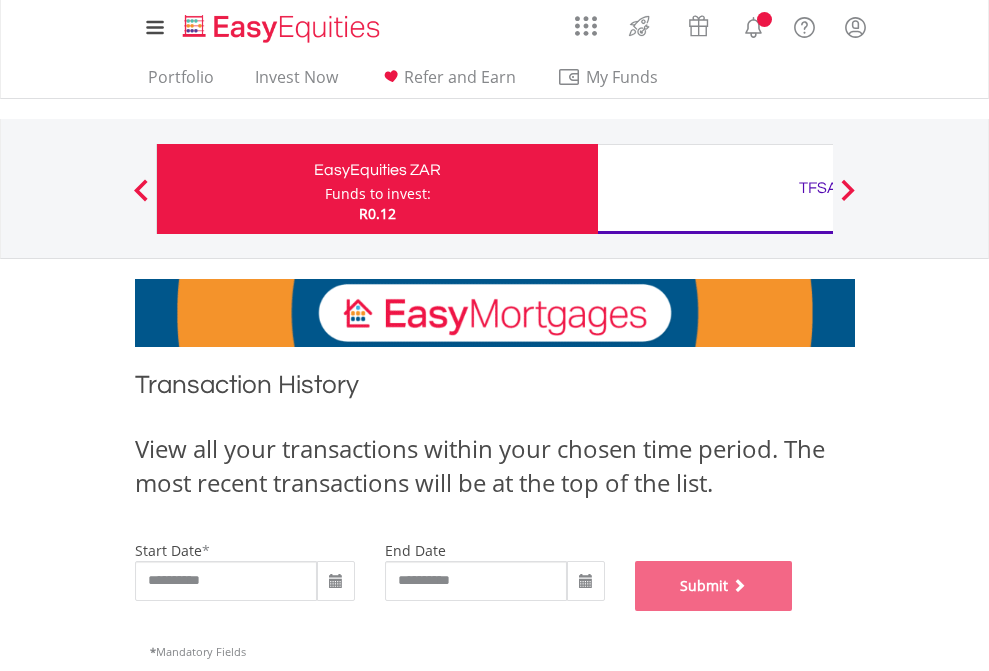 scroll, scrollTop: 811, scrollLeft: 0, axis: vertical 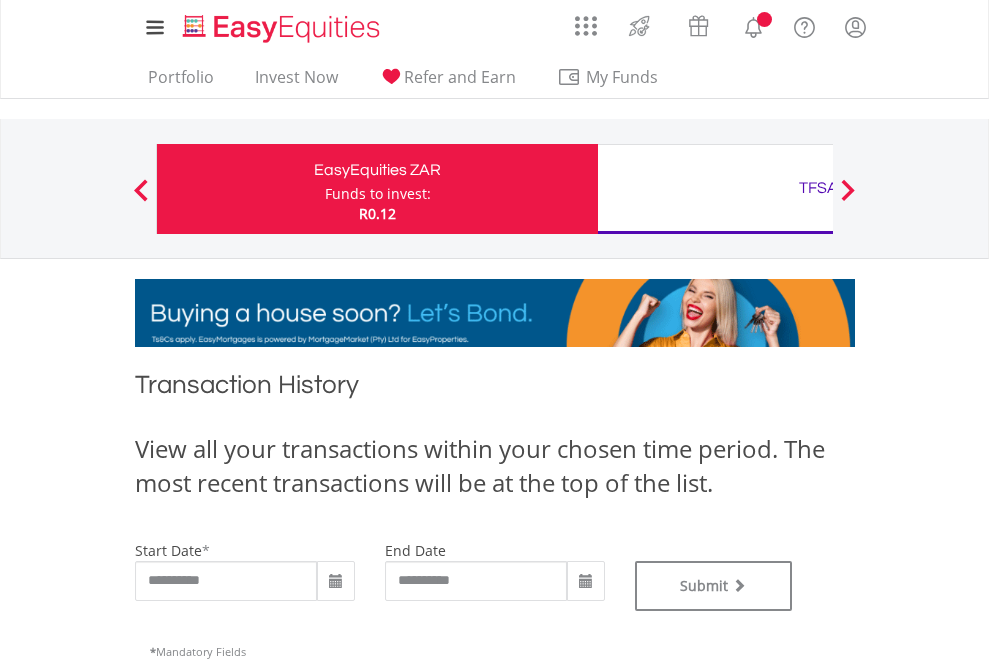 click on "TFSA" at bounding box center (818, 188) 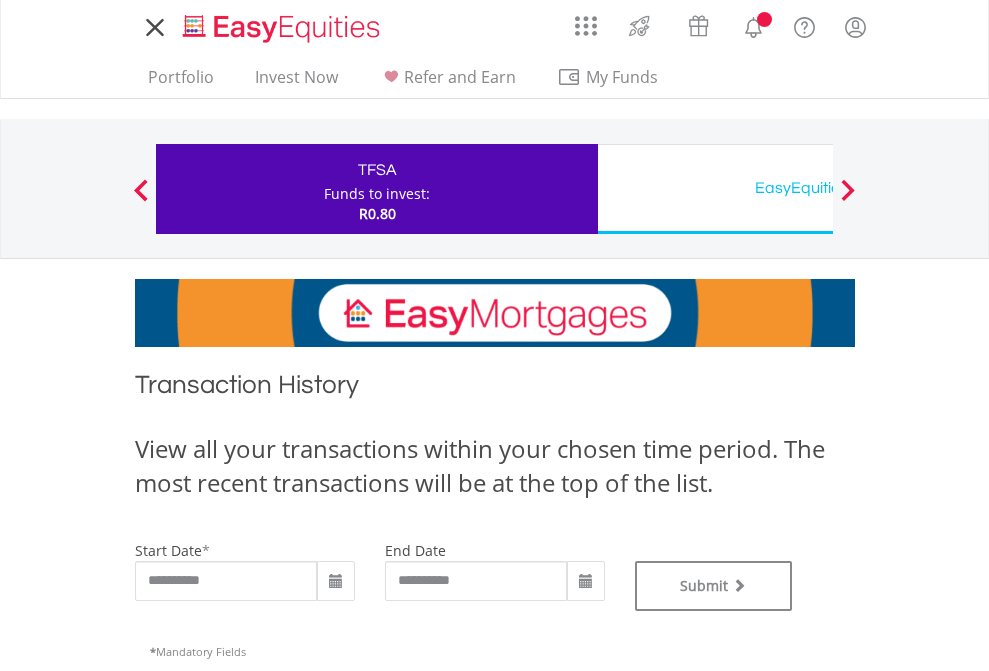 scroll, scrollTop: 0, scrollLeft: 0, axis: both 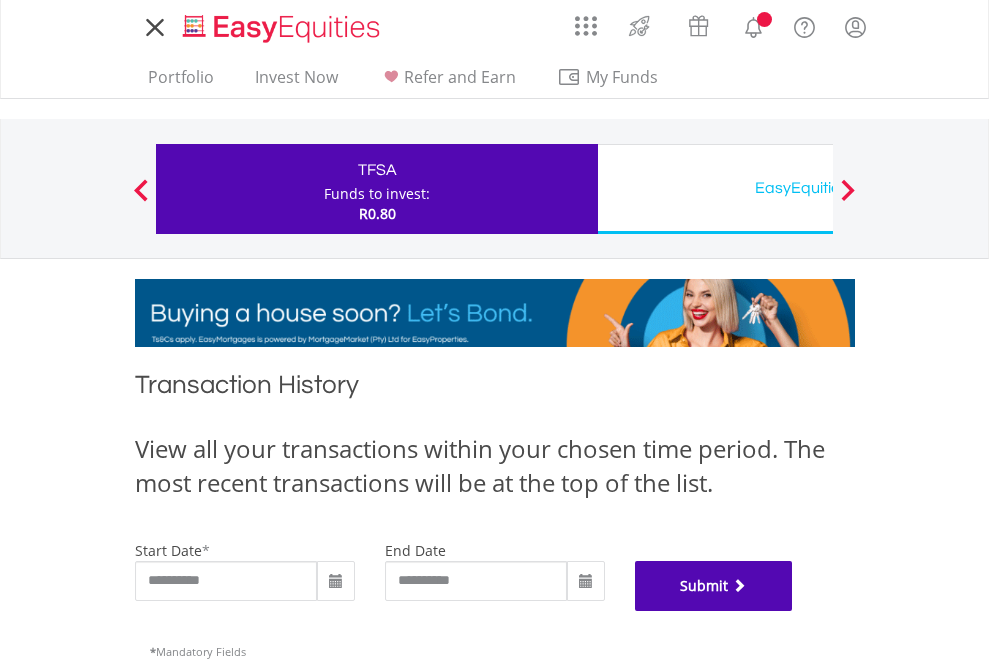 click on "Submit" at bounding box center (714, 586) 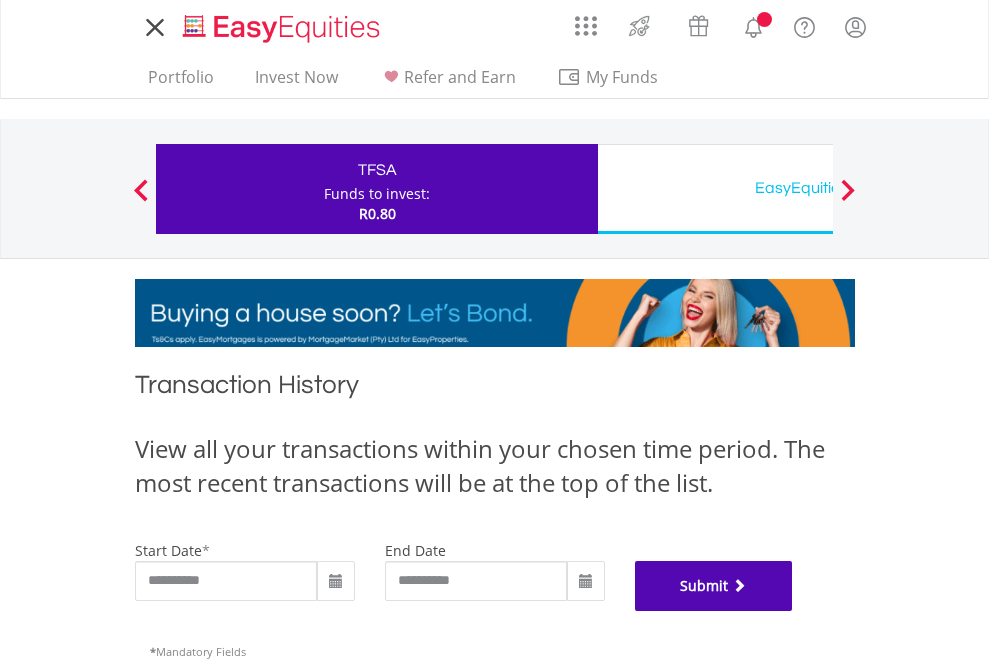 scroll, scrollTop: 811, scrollLeft: 0, axis: vertical 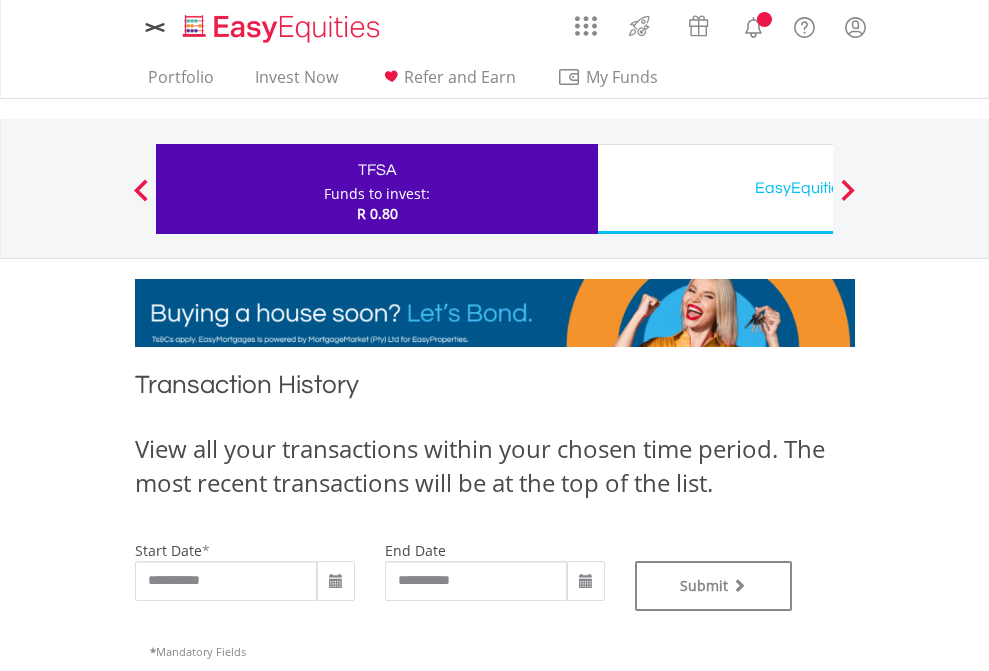 click on "EasyEquities USD" at bounding box center [818, 188] 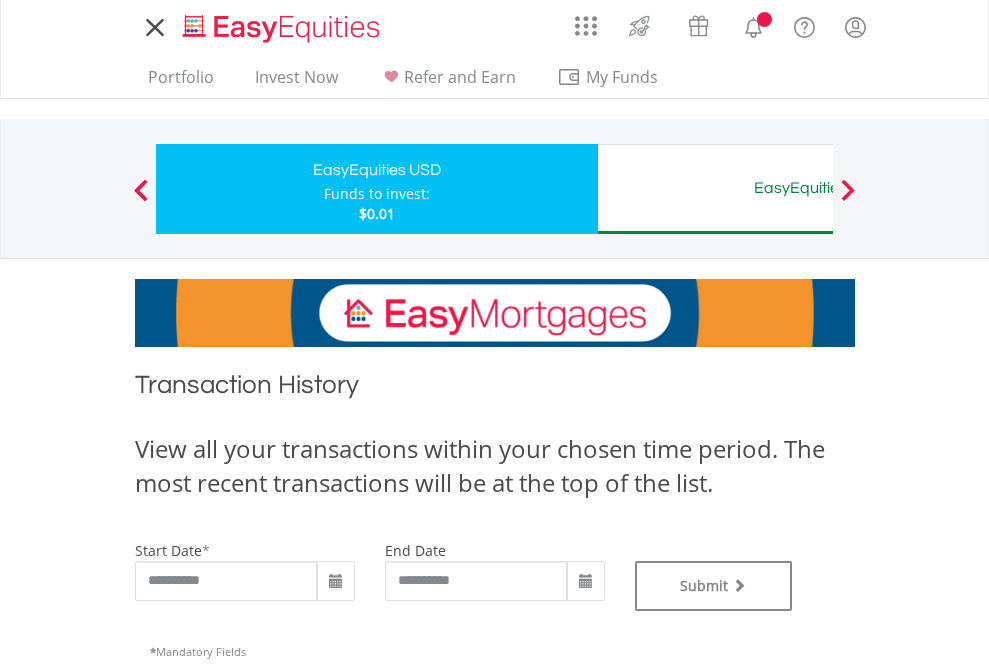 scroll, scrollTop: 0, scrollLeft: 0, axis: both 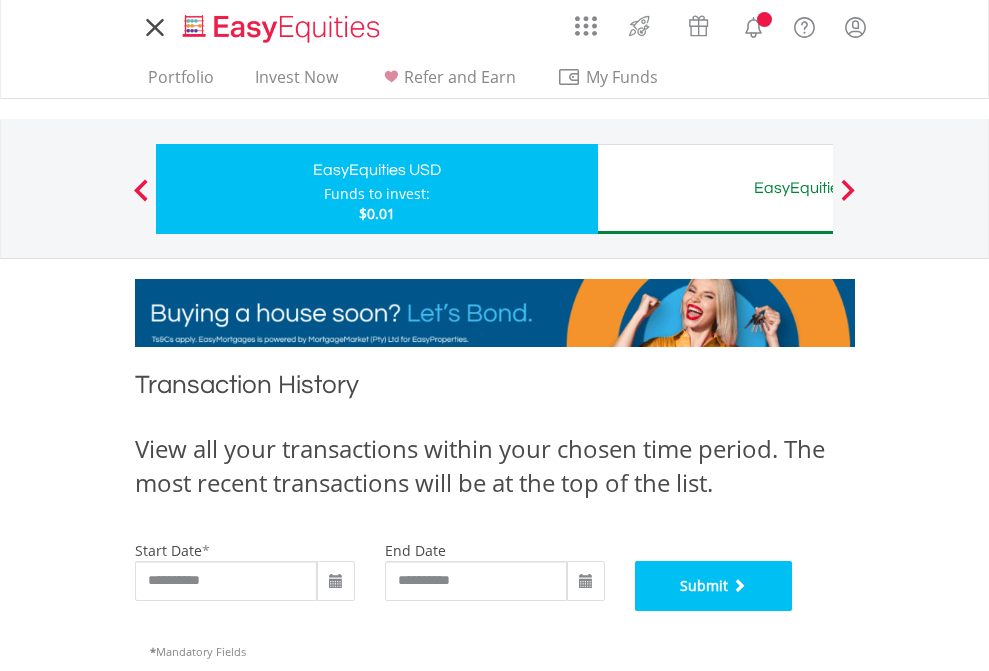 click on "Submit" at bounding box center [714, 586] 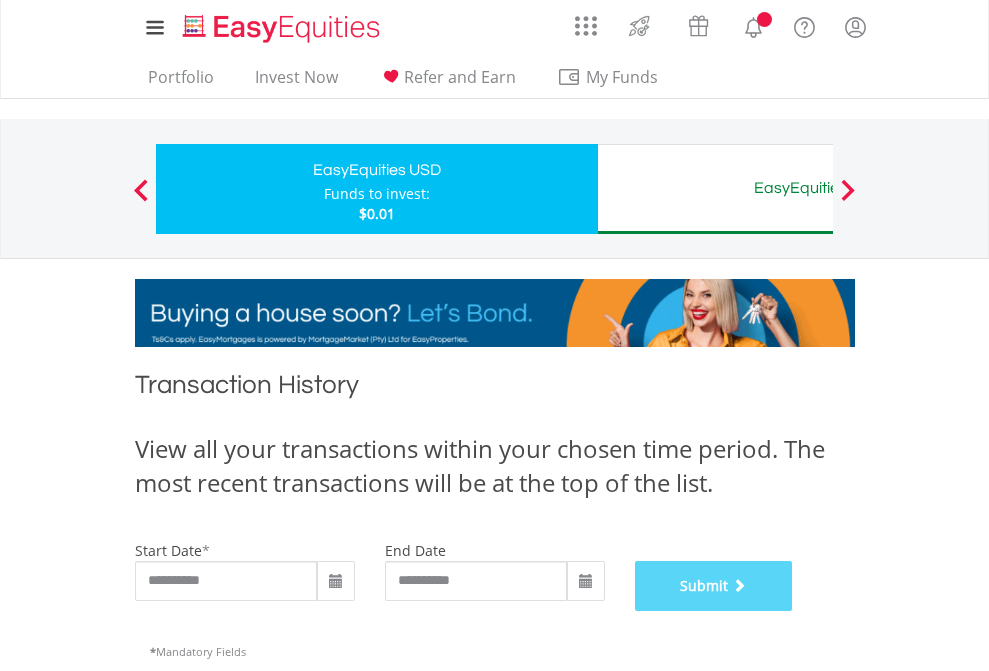 scroll, scrollTop: 811, scrollLeft: 0, axis: vertical 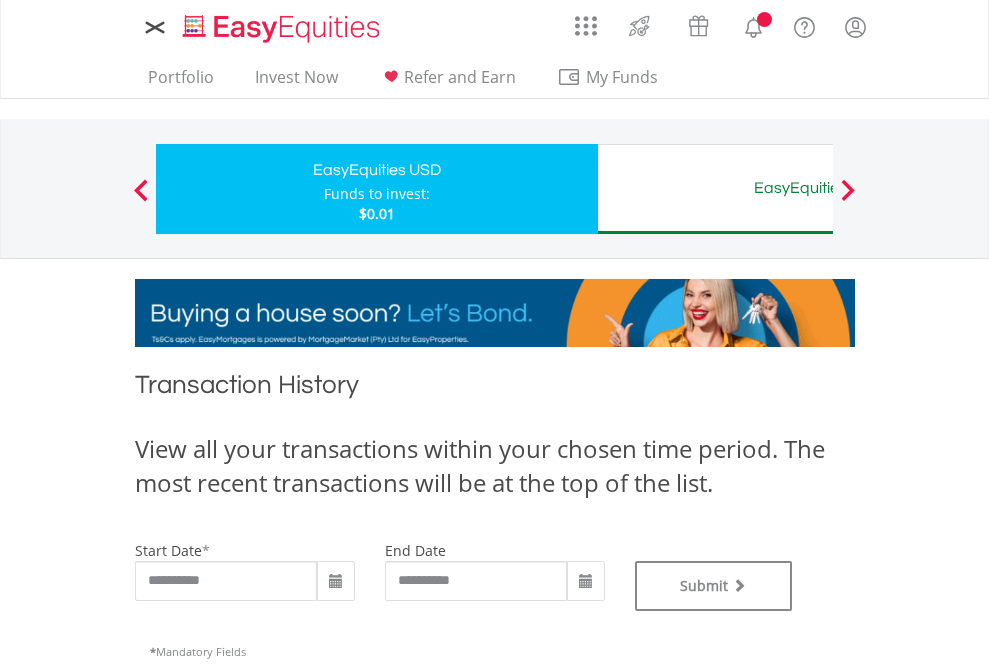 click on "EasyEquities AUD" at bounding box center (818, 188) 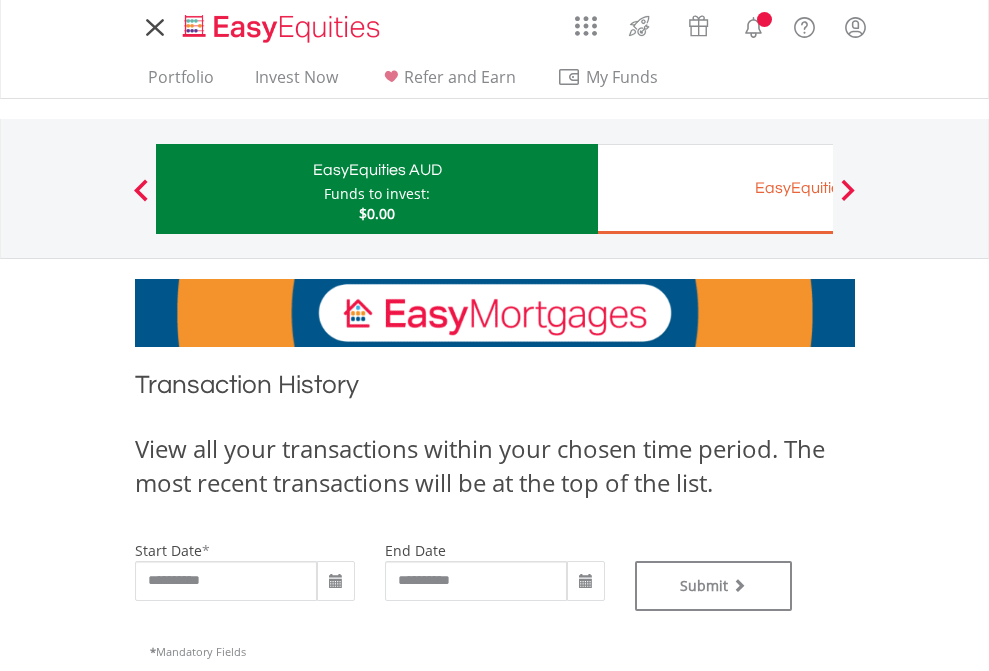 scroll, scrollTop: 0, scrollLeft: 0, axis: both 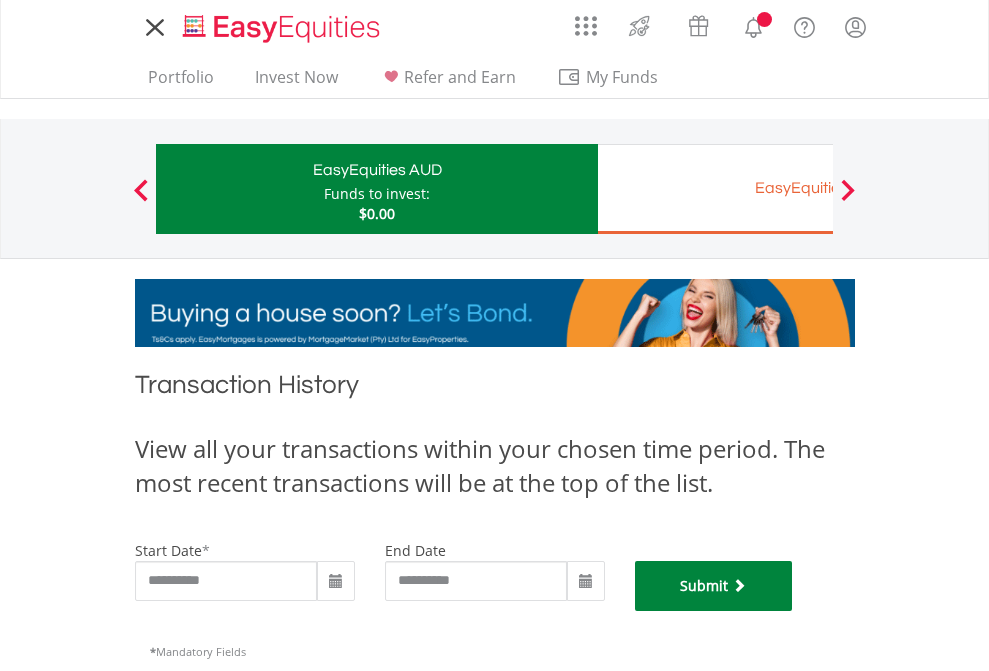 click on "Submit" at bounding box center [714, 586] 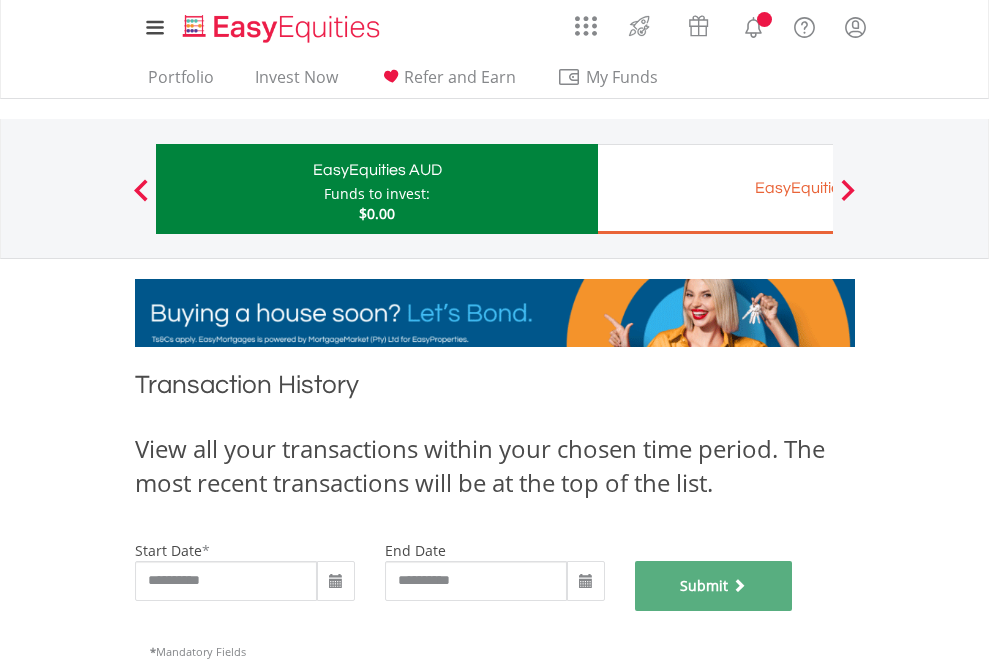scroll, scrollTop: 811, scrollLeft: 0, axis: vertical 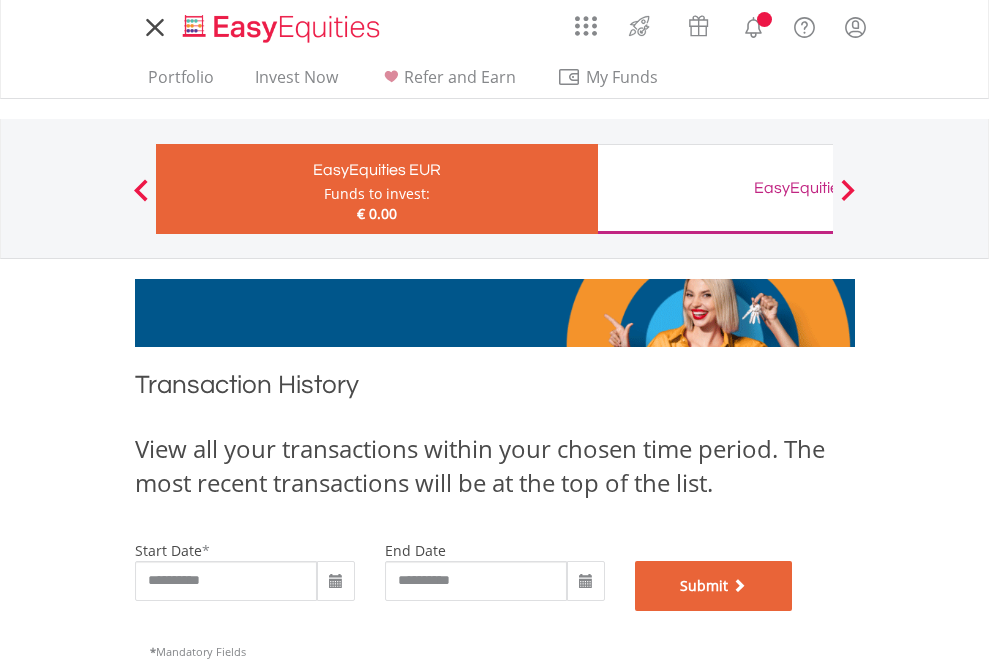 click on "Submit" at bounding box center [714, 586] 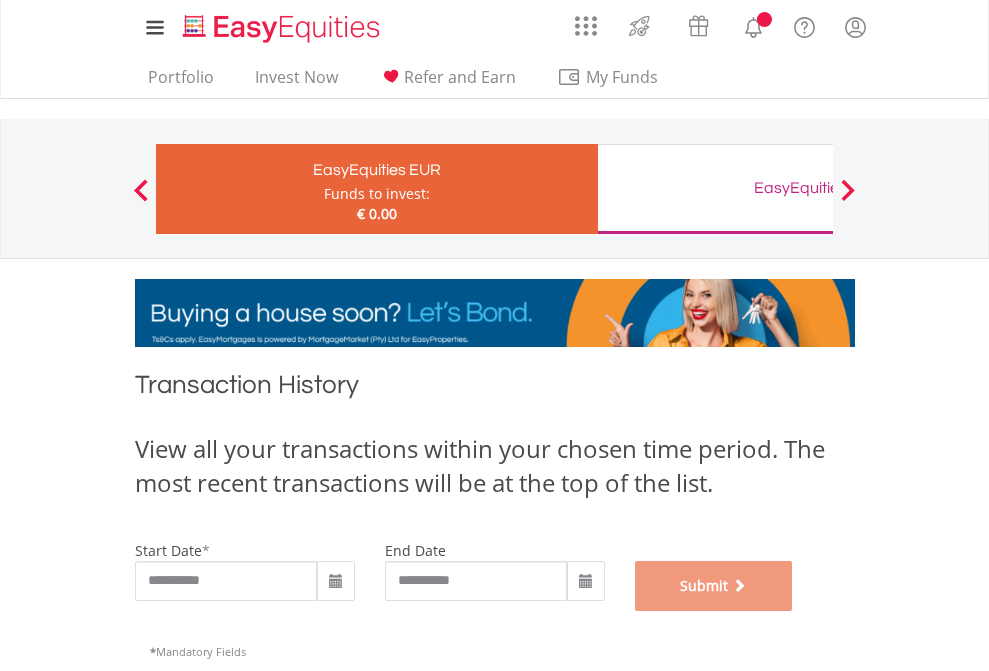 scroll, scrollTop: 811, scrollLeft: 0, axis: vertical 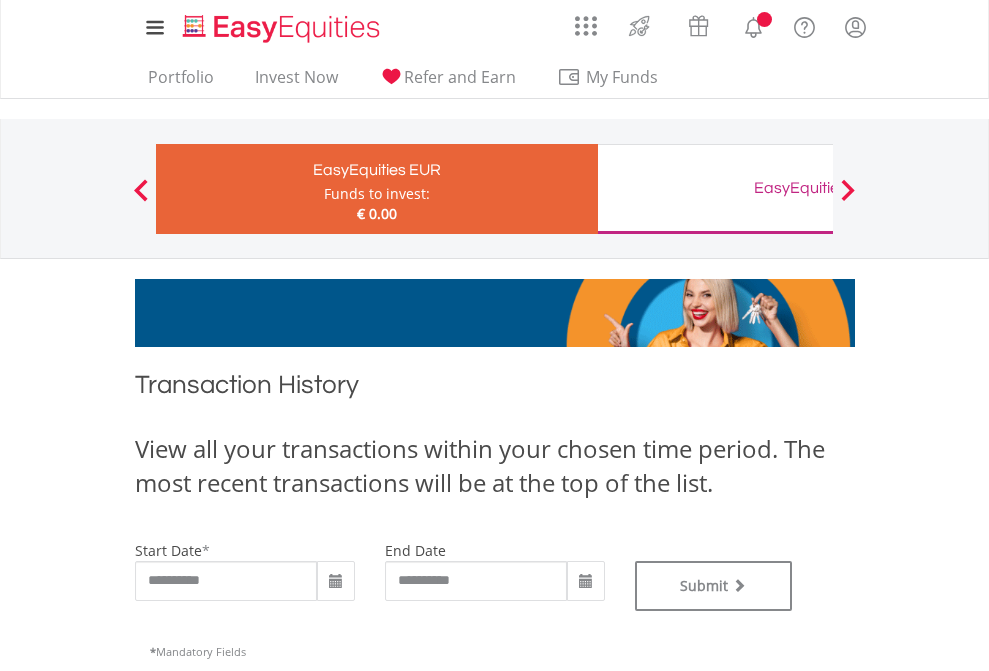 click on "EasyEquities GBP" at bounding box center (818, 188) 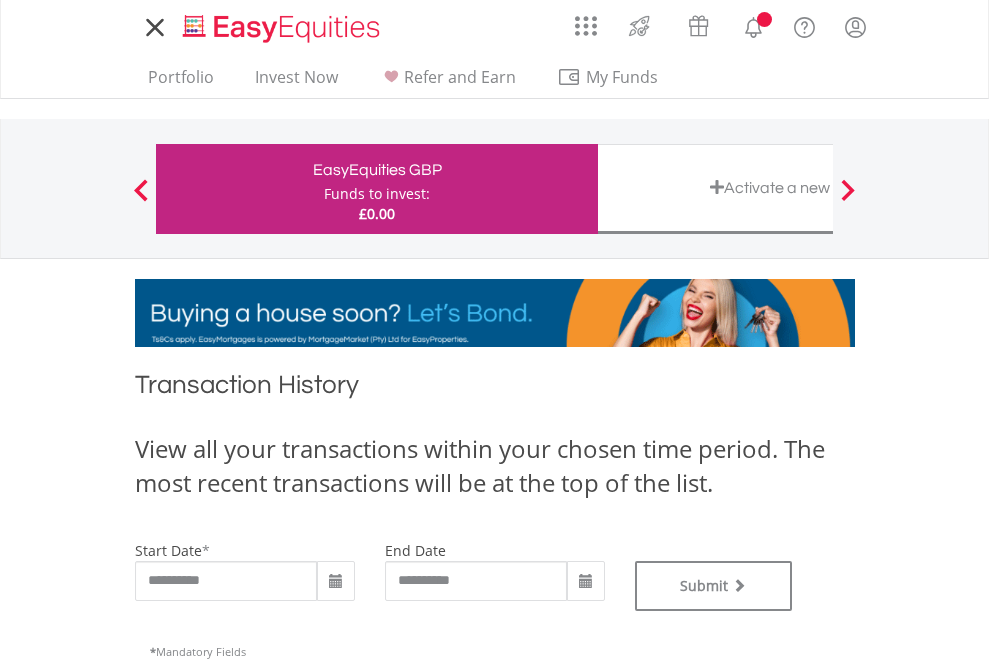 scroll, scrollTop: 0, scrollLeft: 0, axis: both 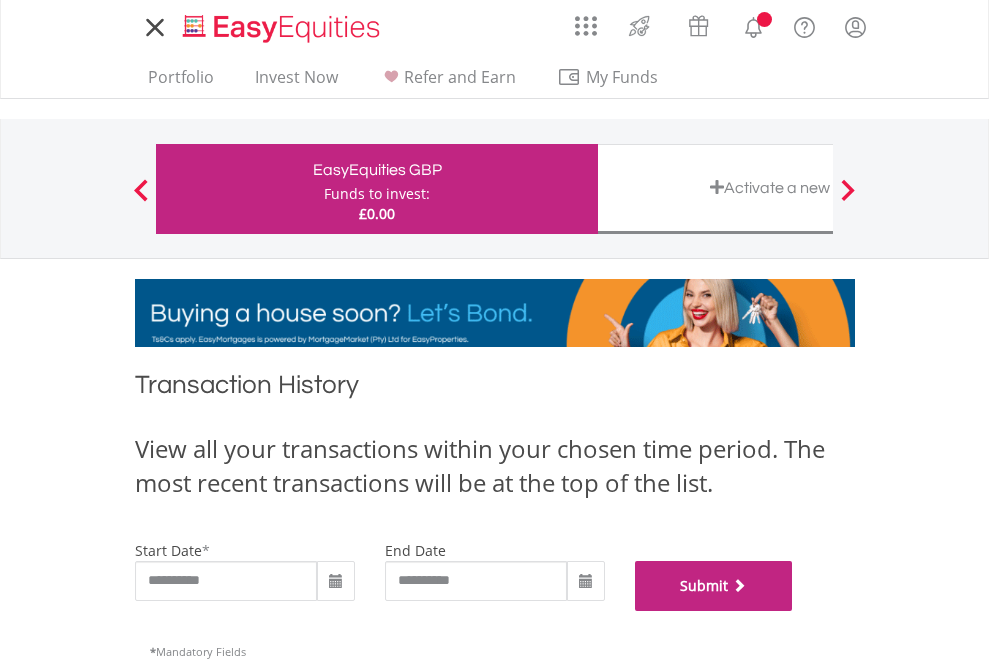 click on "Submit" at bounding box center (714, 586) 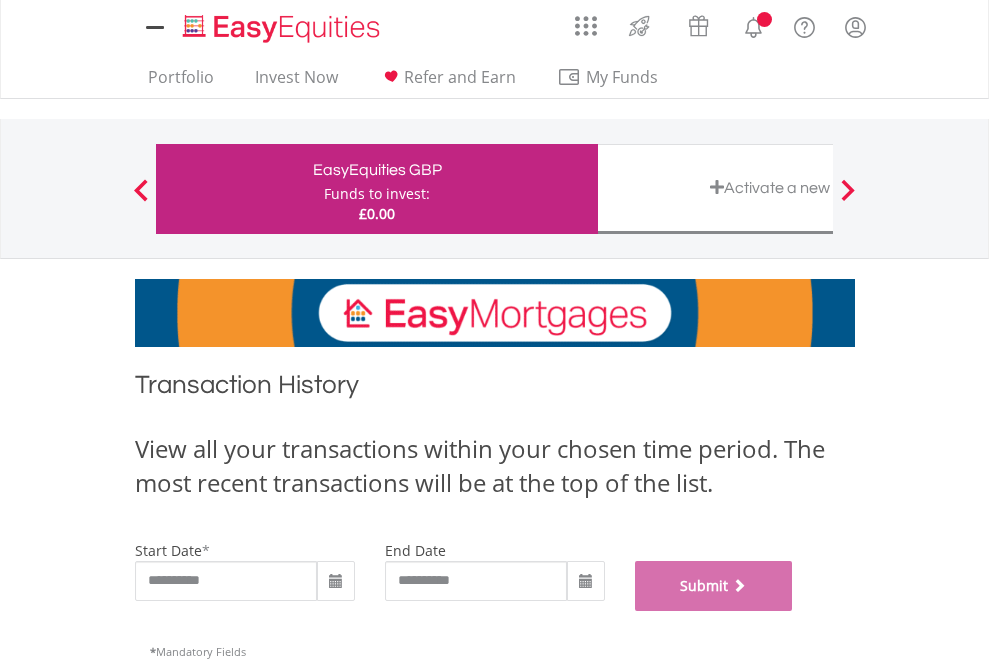 scroll, scrollTop: 811, scrollLeft: 0, axis: vertical 